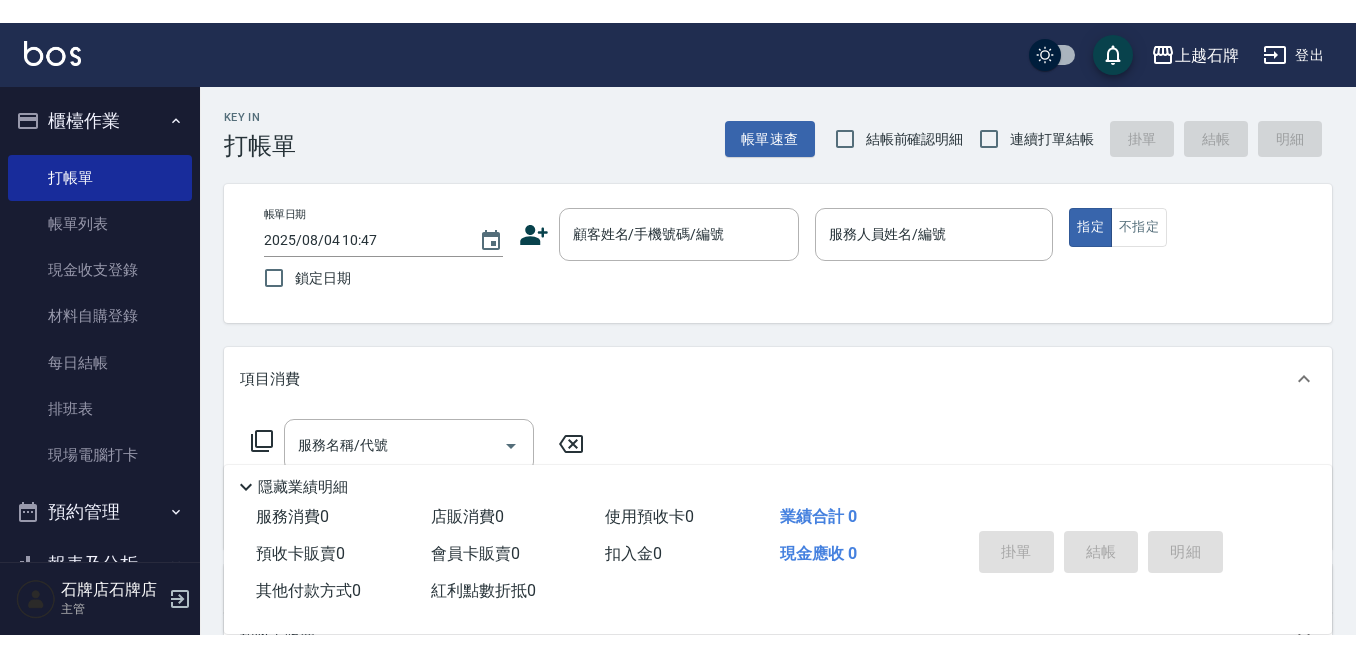 scroll, scrollTop: 0, scrollLeft: 0, axis: both 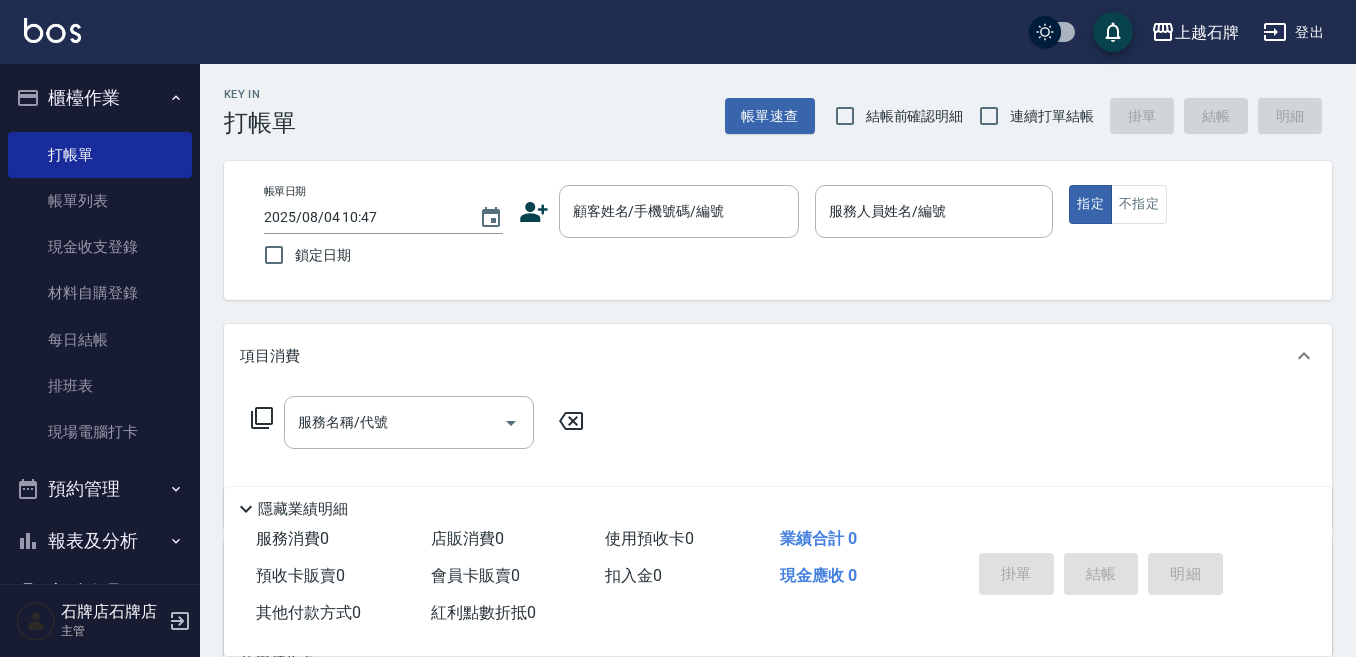click on "上越石牌 登出" at bounding box center [678, 32] 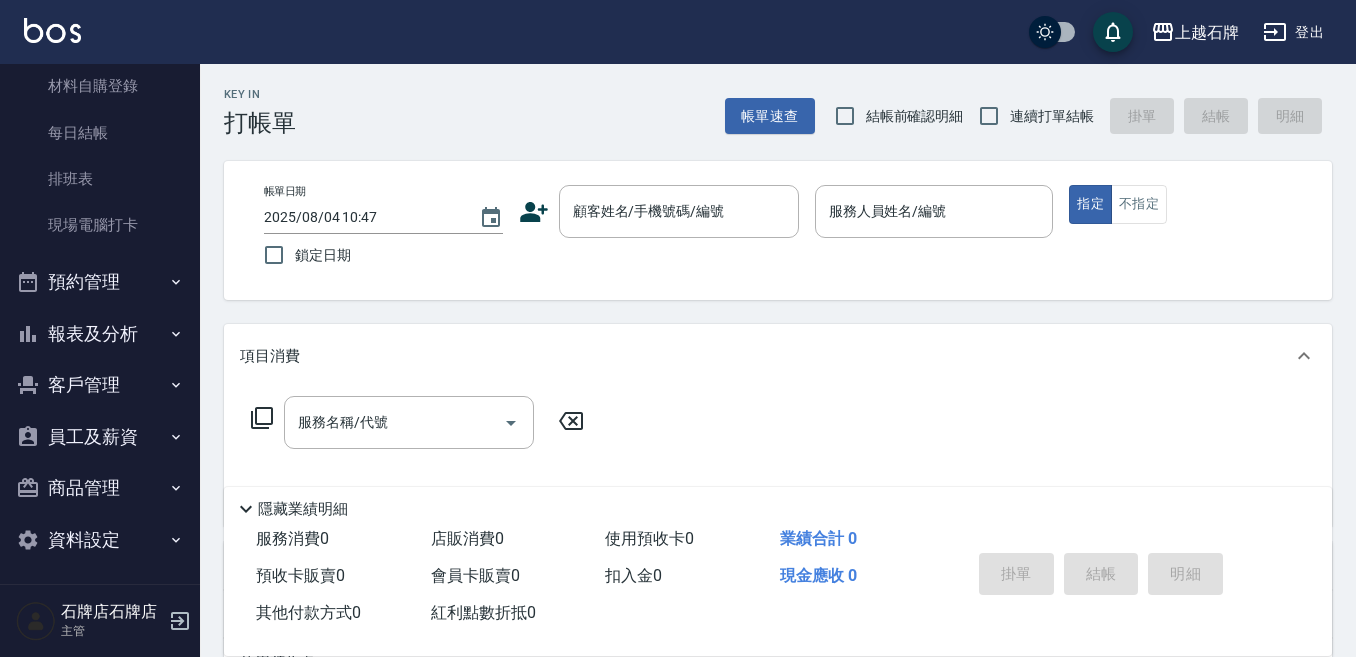 scroll, scrollTop: 212, scrollLeft: 0, axis: vertical 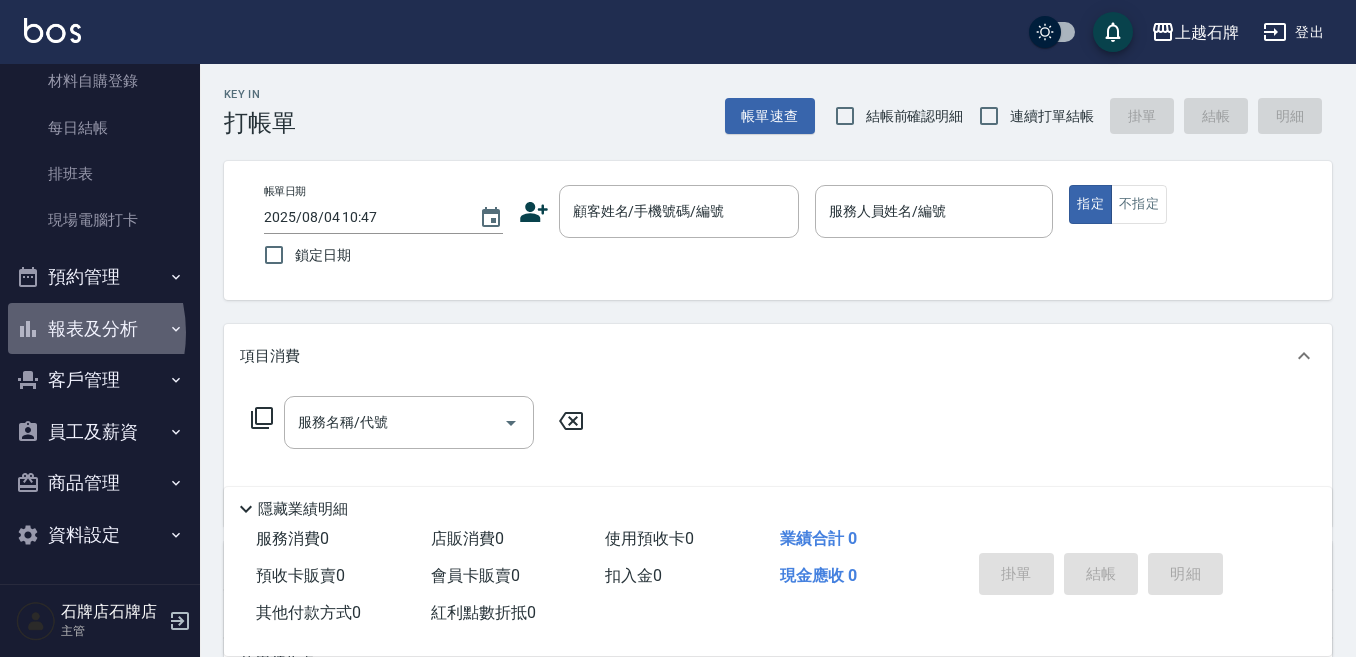 click on "報表及分析" at bounding box center [100, 329] 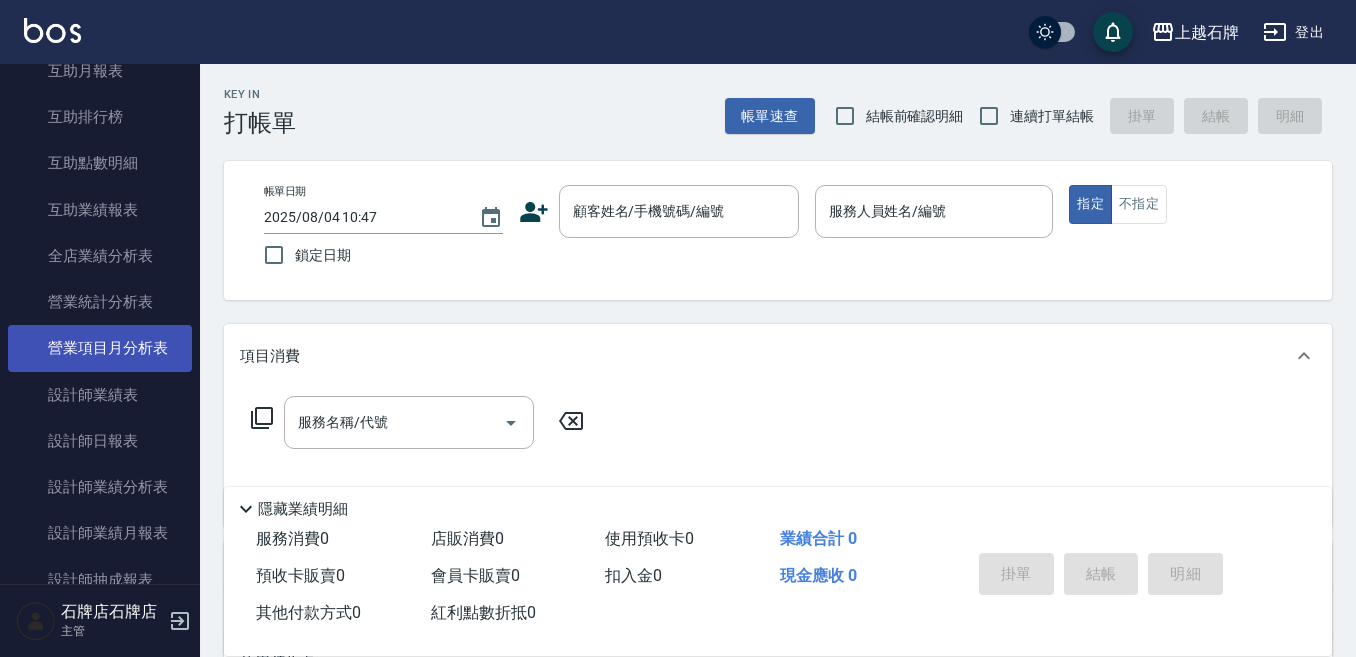 scroll, scrollTop: 812, scrollLeft: 0, axis: vertical 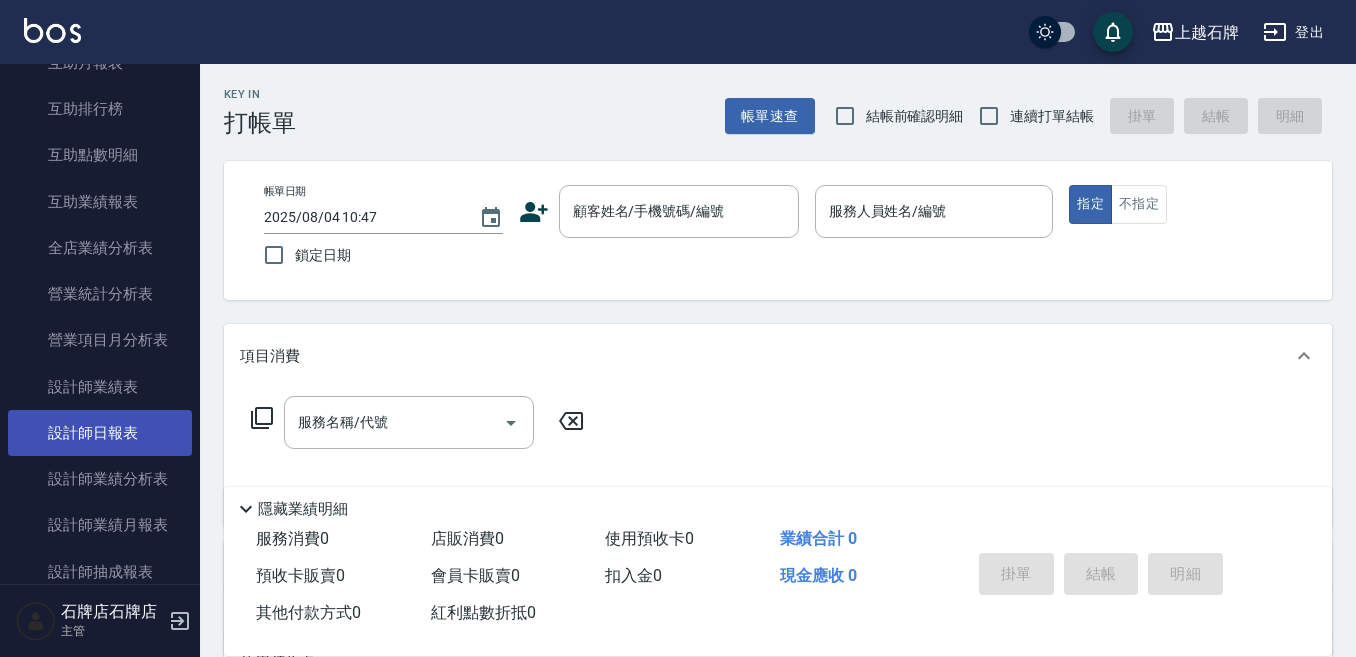 click on "設計師日報表" at bounding box center (100, 433) 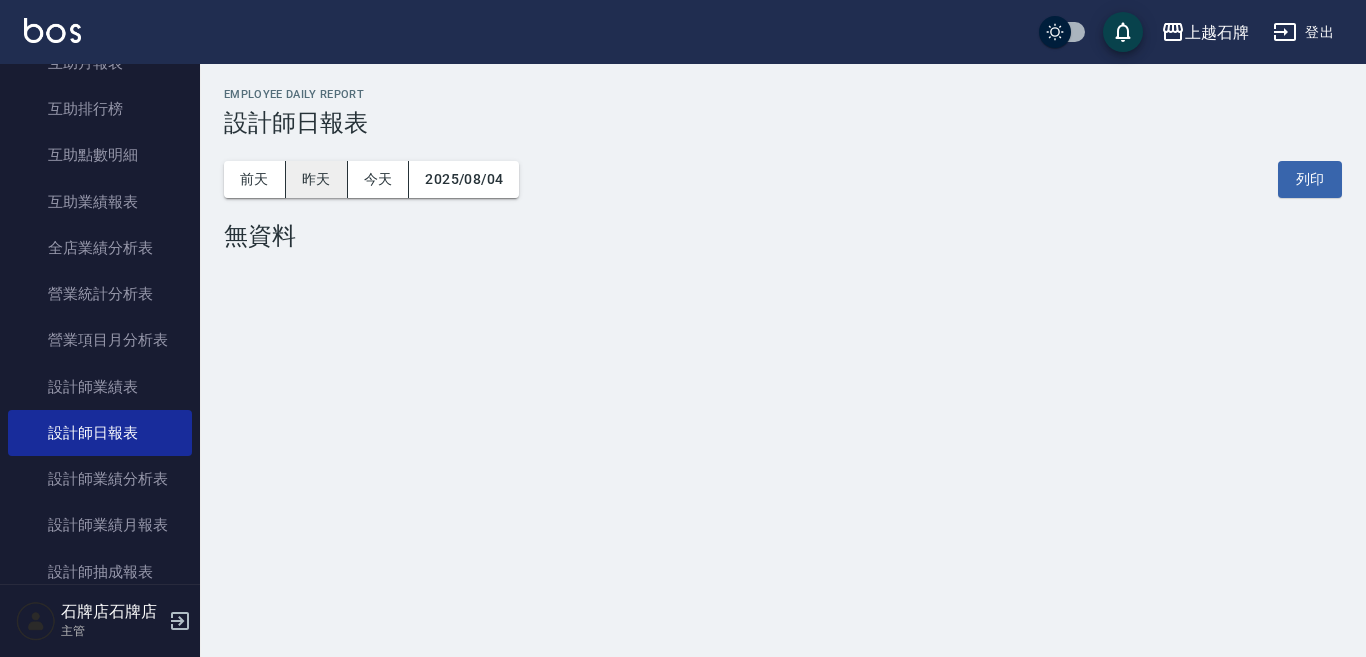 click on "昨天" at bounding box center (317, 179) 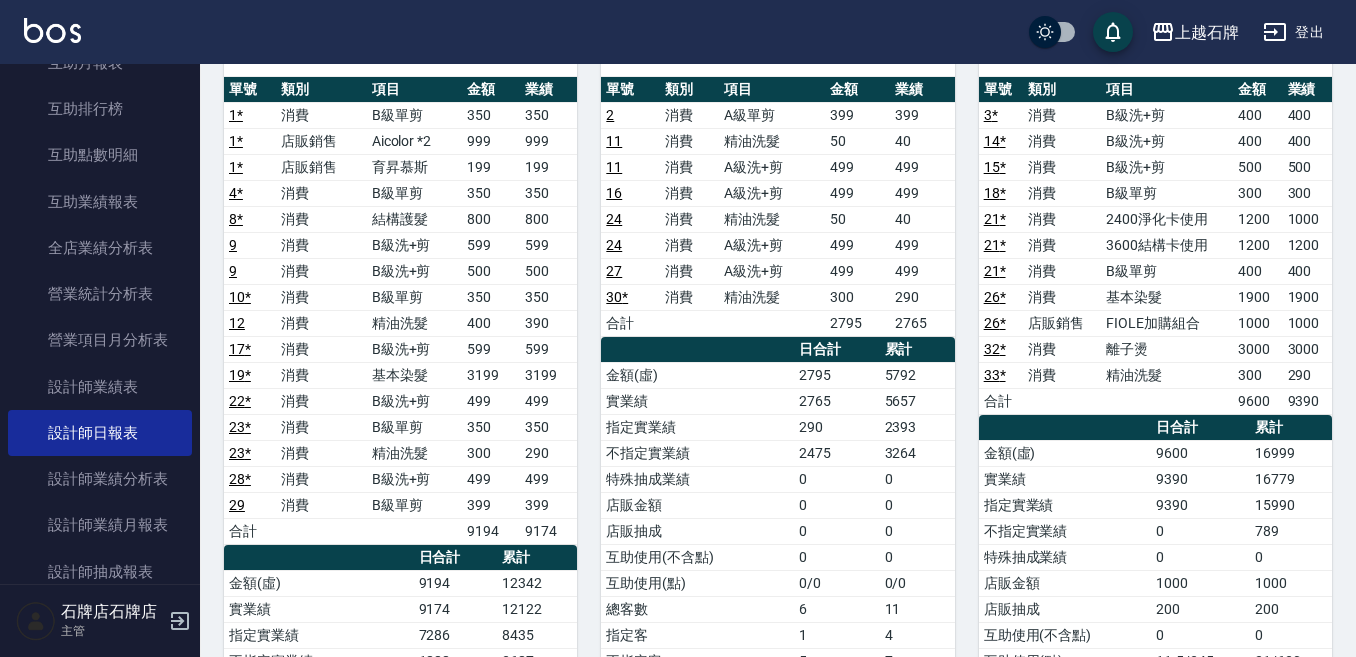 scroll, scrollTop: 200, scrollLeft: 0, axis: vertical 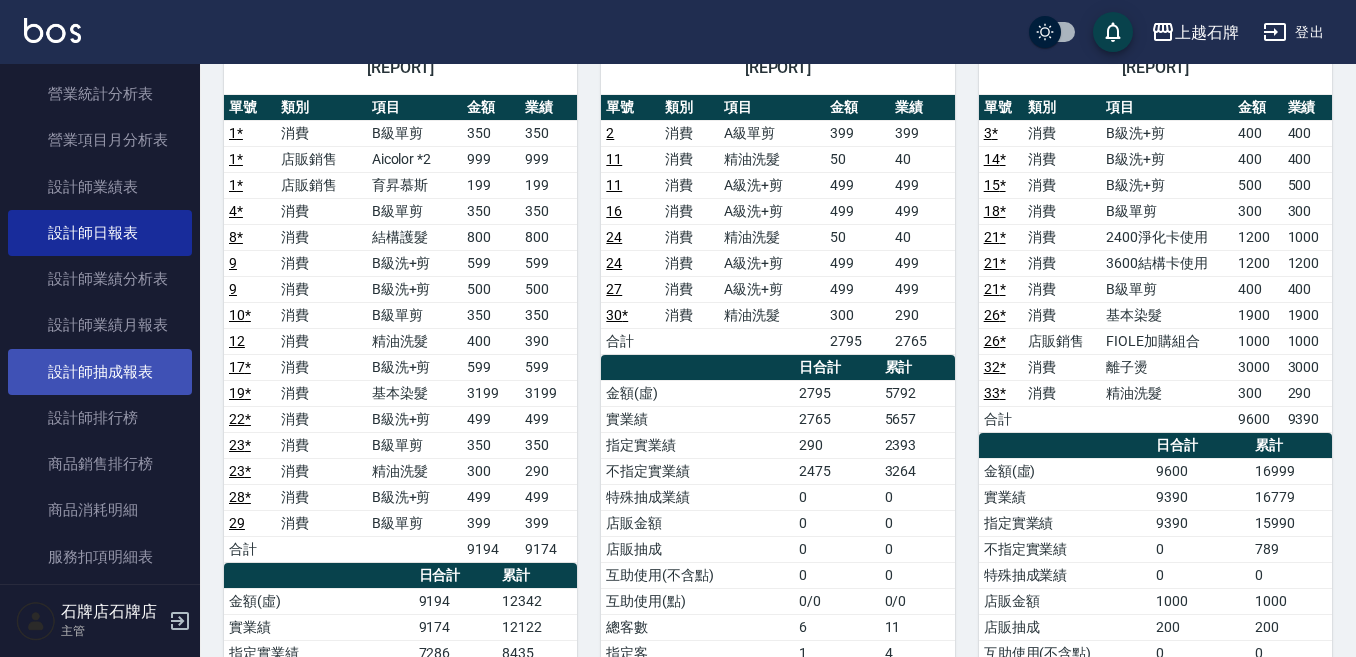 click on "設計師抽成報表" at bounding box center (100, 372) 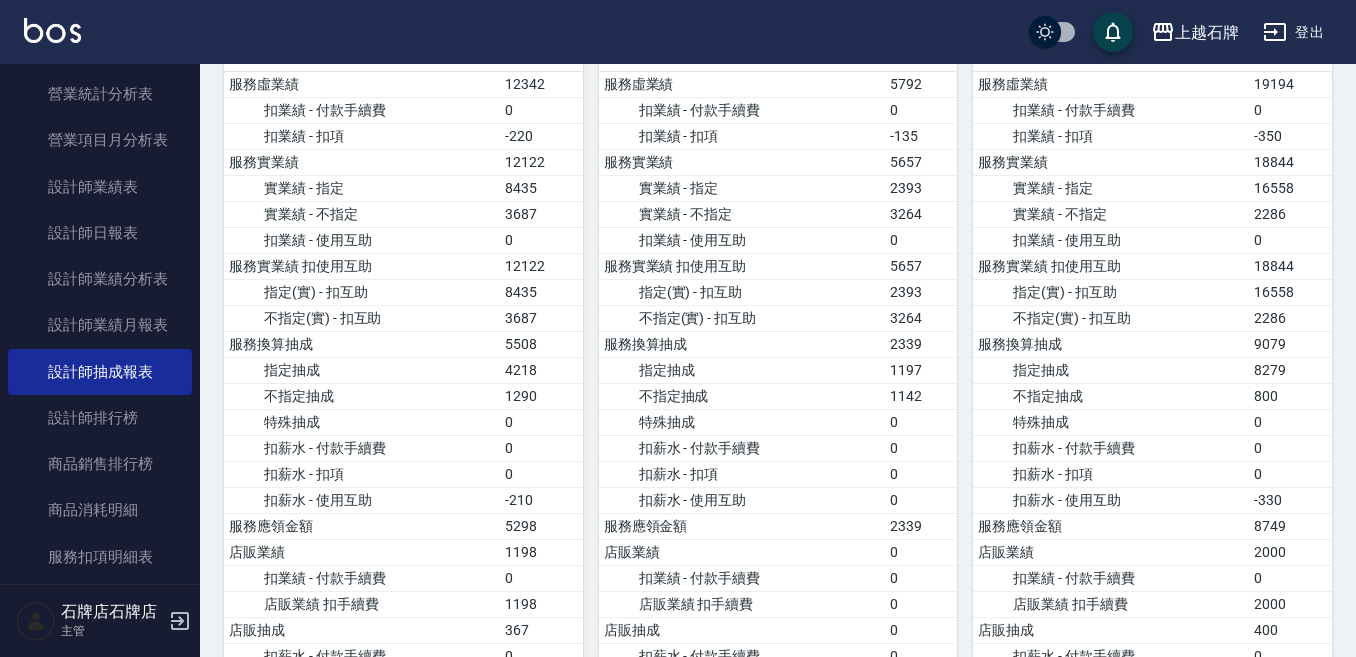 scroll, scrollTop: 500, scrollLeft: 0, axis: vertical 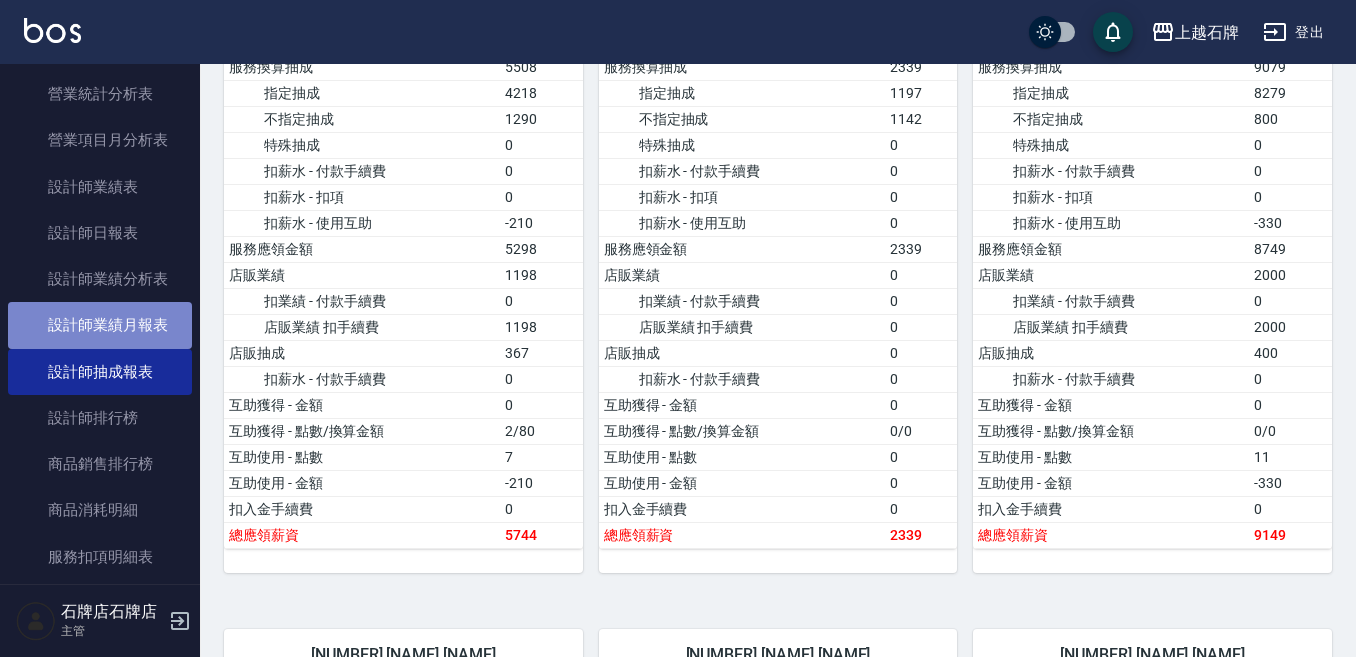 click on "設計師業績月報表" at bounding box center (100, 325) 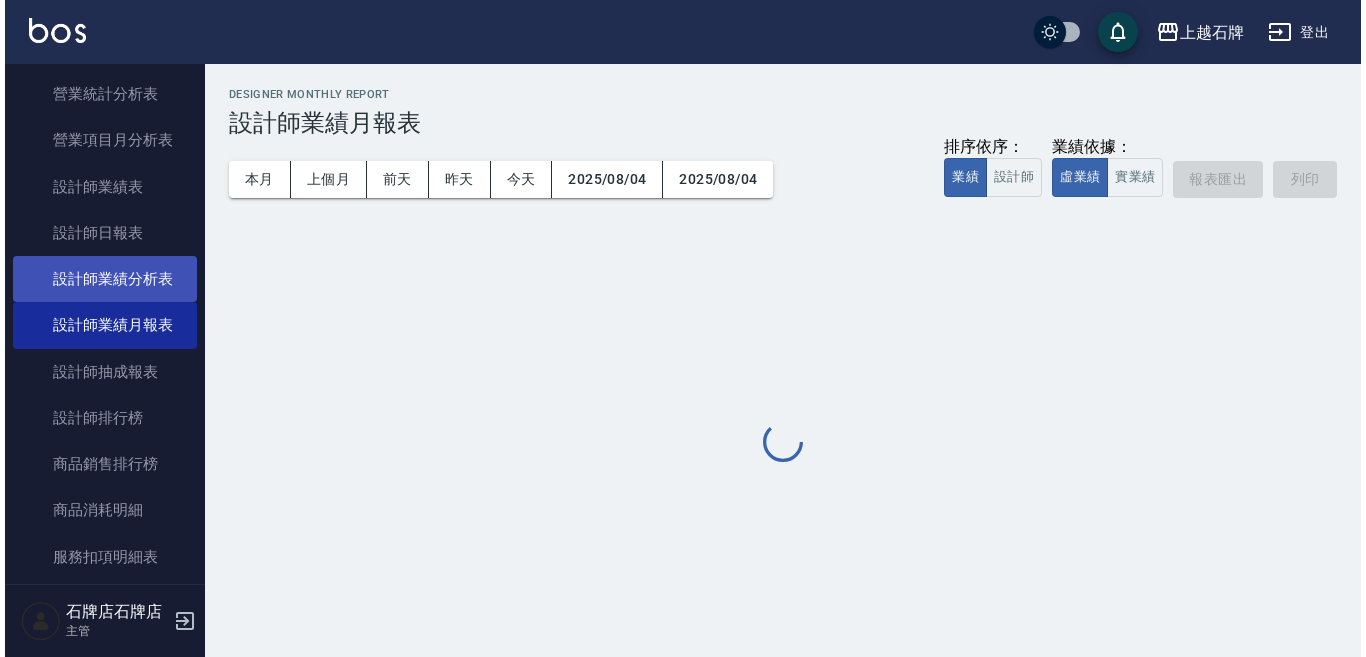 scroll, scrollTop: 0, scrollLeft: 0, axis: both 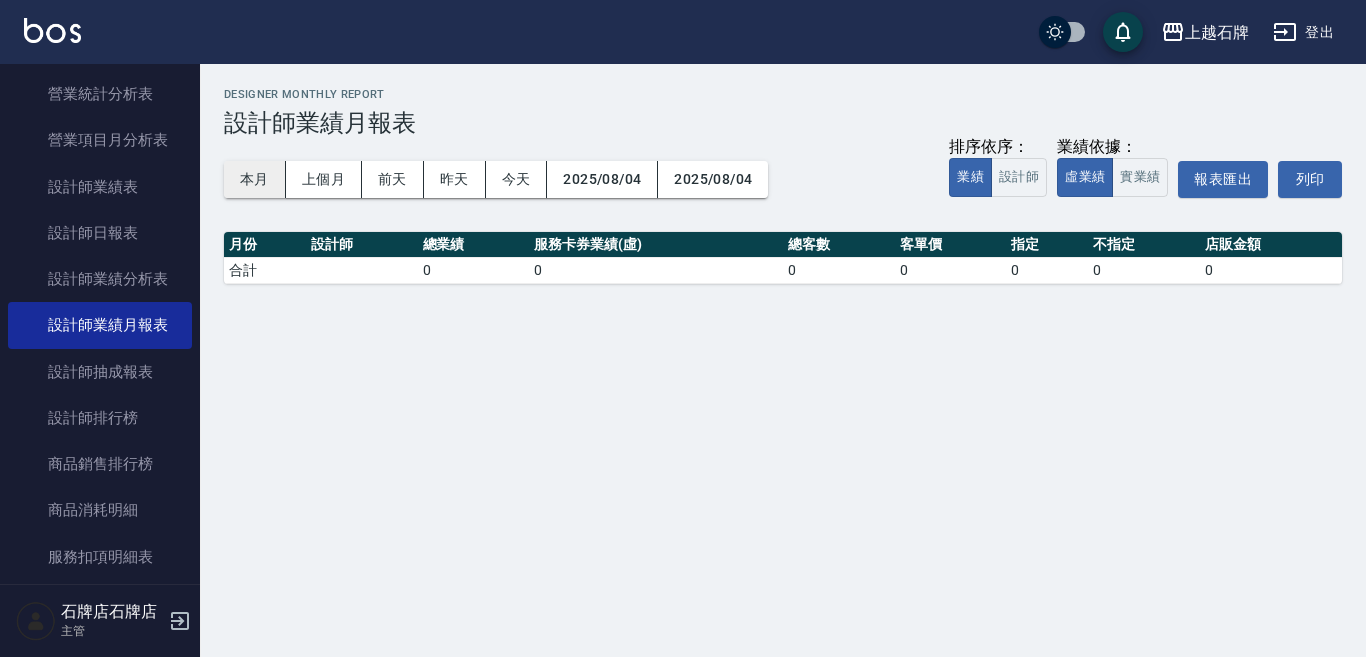 click on "本月" at bounding box center (255, 179) 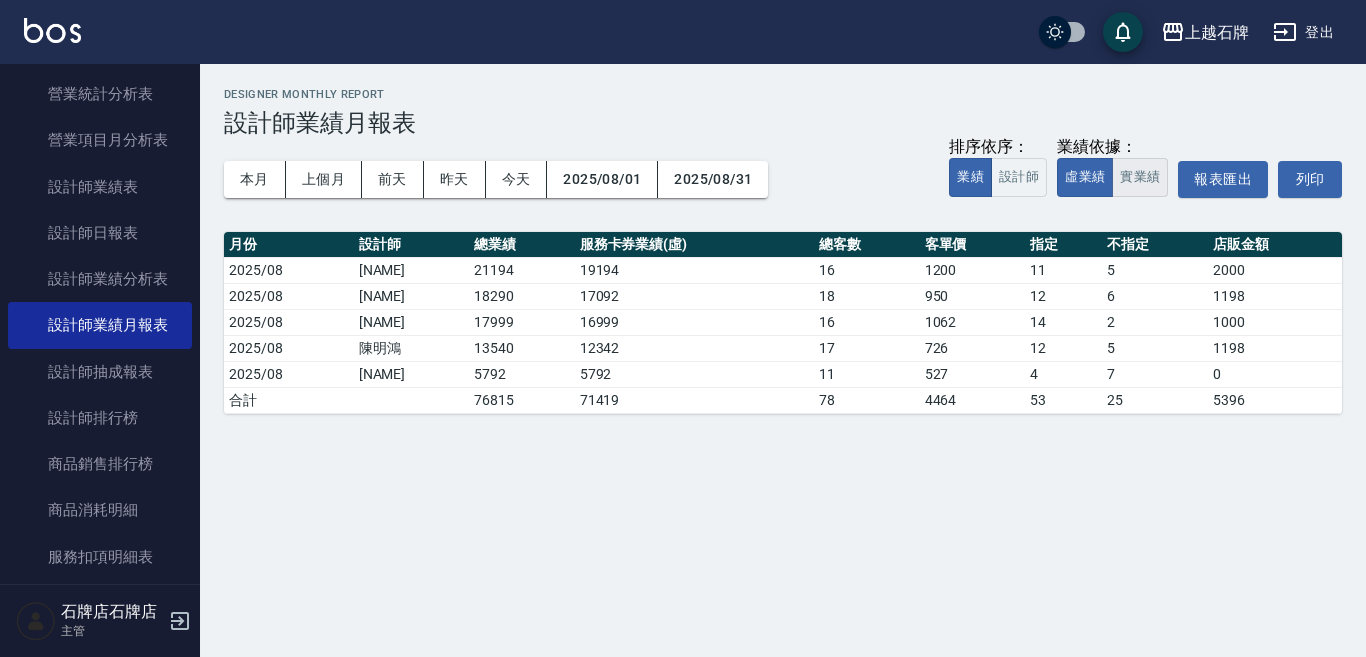 click on "實業績" at bounding box center (1140, 177) 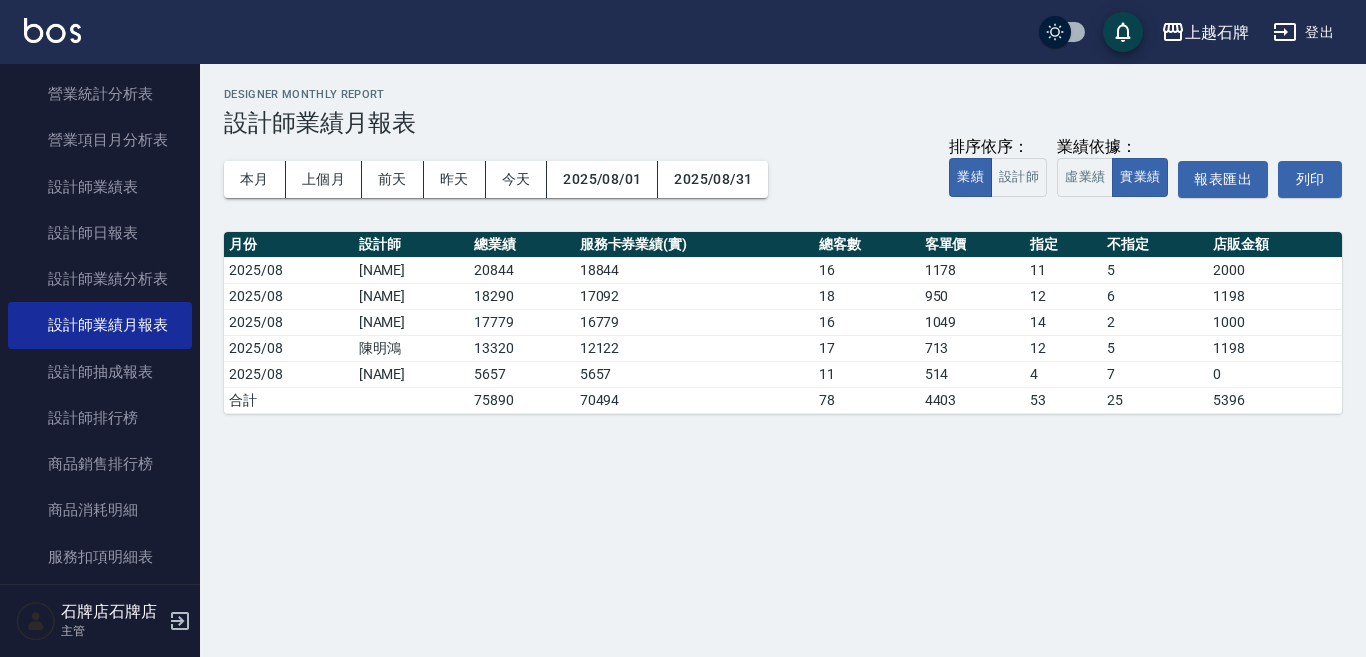click on "Designer Monthly Report" at bounding box center (783, 94) 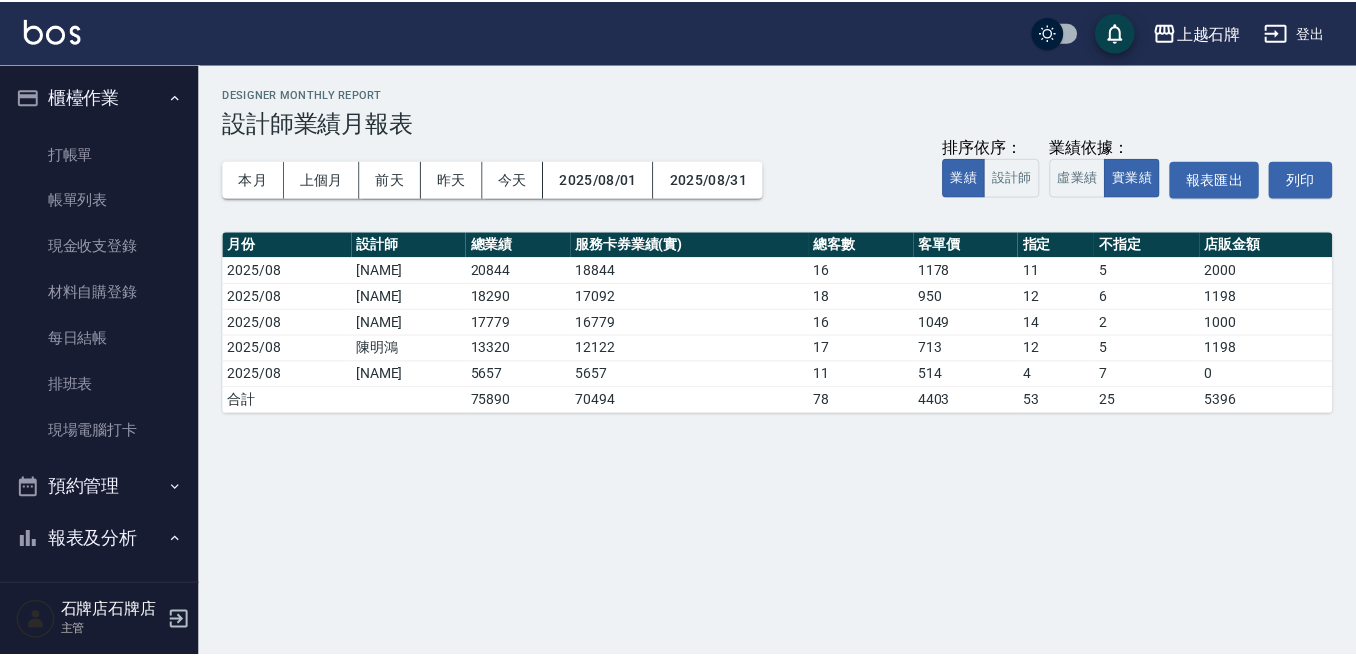 scroll, scrollTop: 0, scrollLeft: 0, axis: both 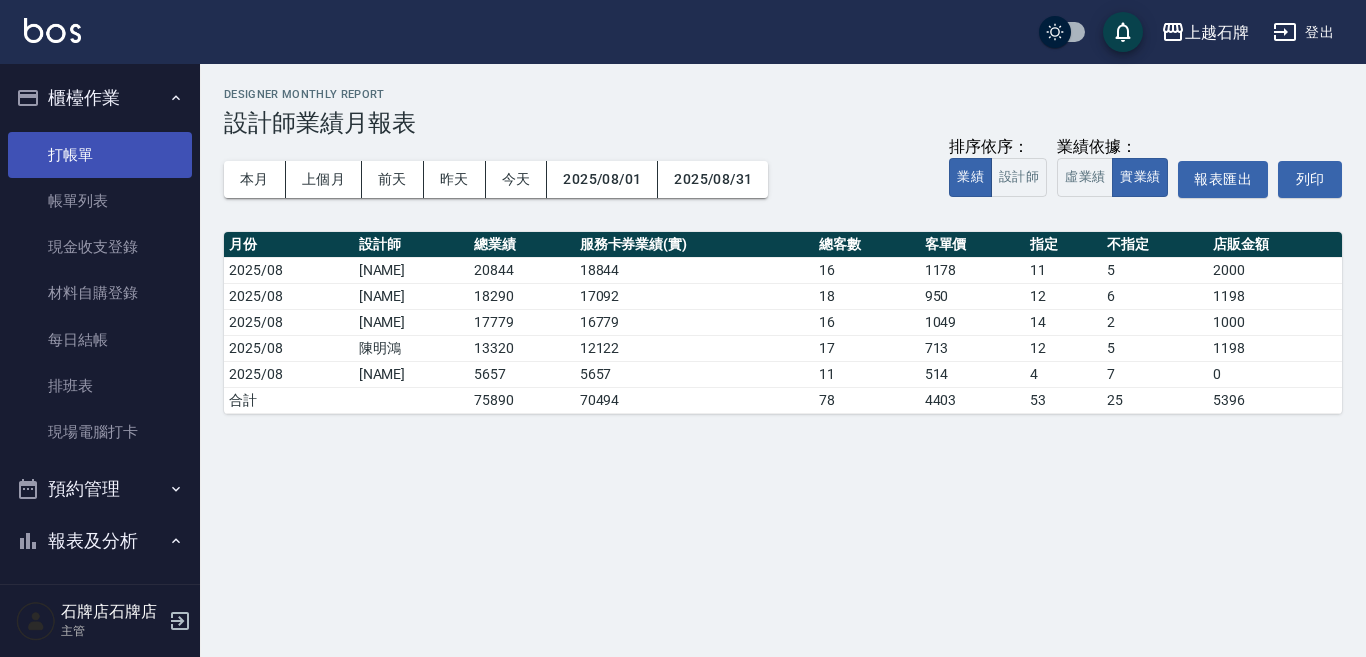 click on "打帳單" at bounding box center (100, 155) 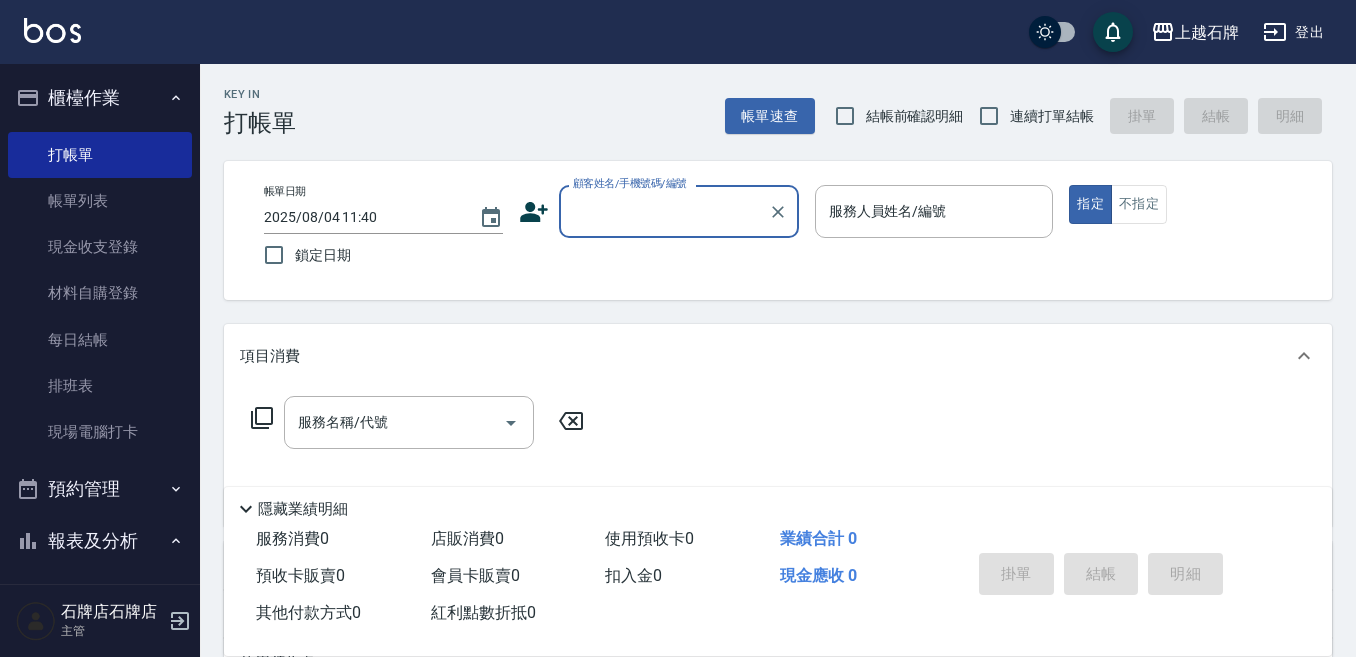 click on "Key In 打帳單 帳單速查 結帳前確認明細 連續打單結帳 掛單 結帳 明細" at bounding box center [766, 100] 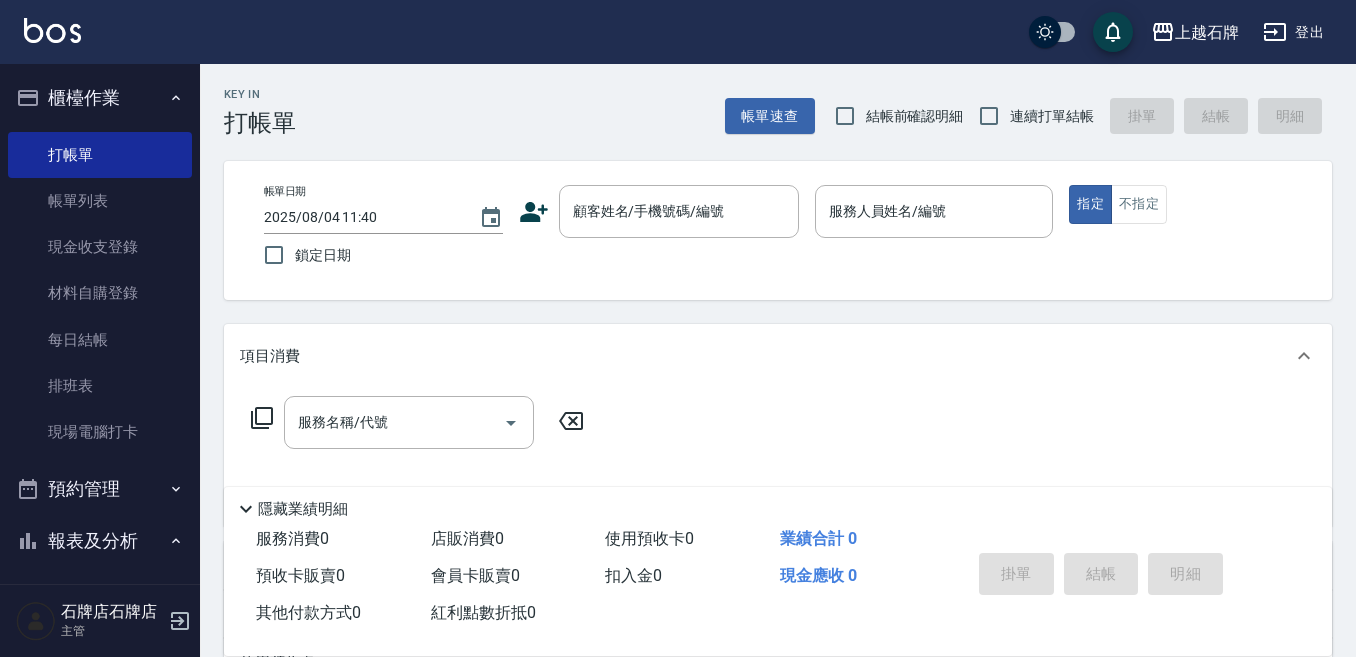 click on "Key In 打帳單 帳單速查 結帳前確認明細 連續打單結帳 掛單 結帳 明細" at bounding box center [766, 100] 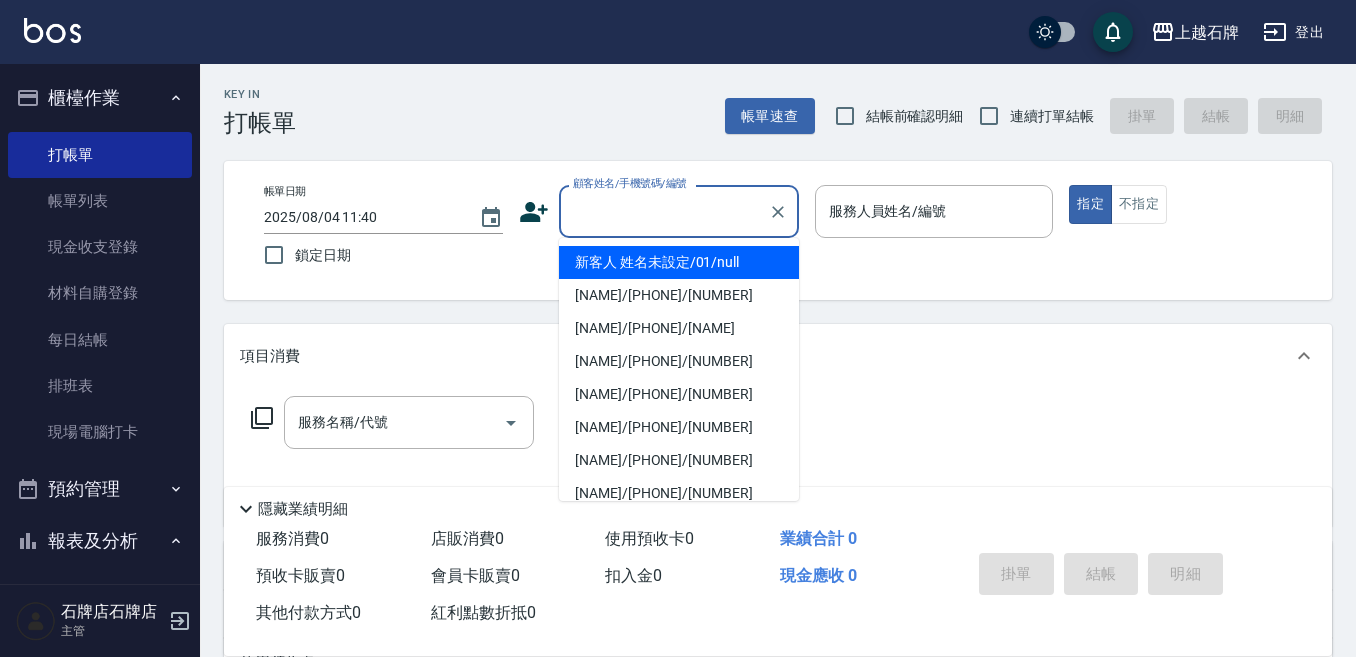 click on "顧客姓名/手機號碼/編號" at bounding box center (664, 211) 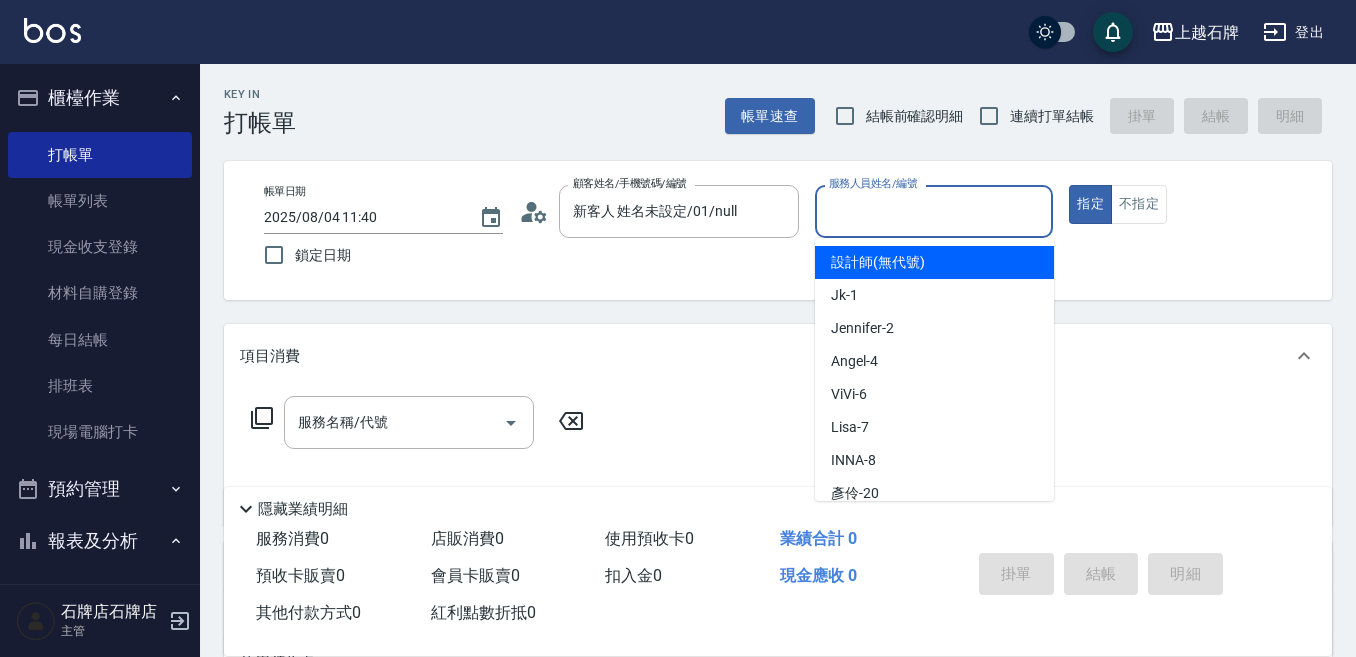 click on "服務人員姓名/編號" at bounding box center [934, 211] 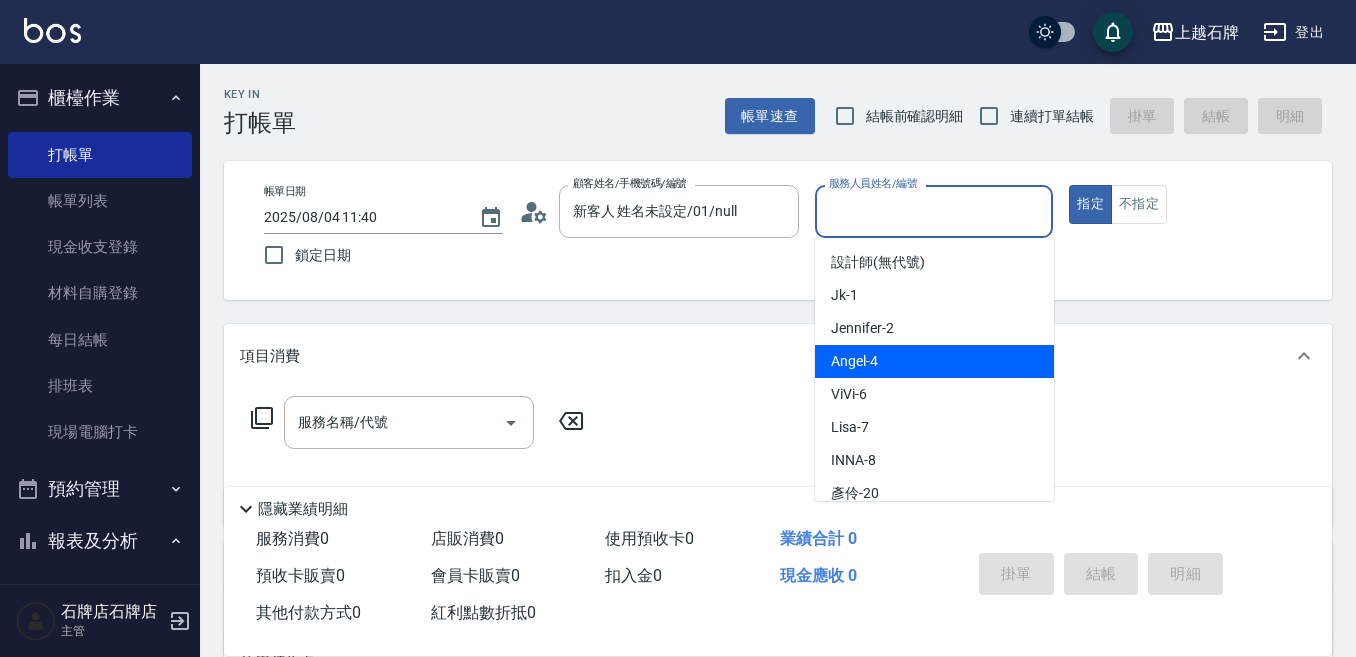 click on "Angel -4" at bounding box center [934, 361] 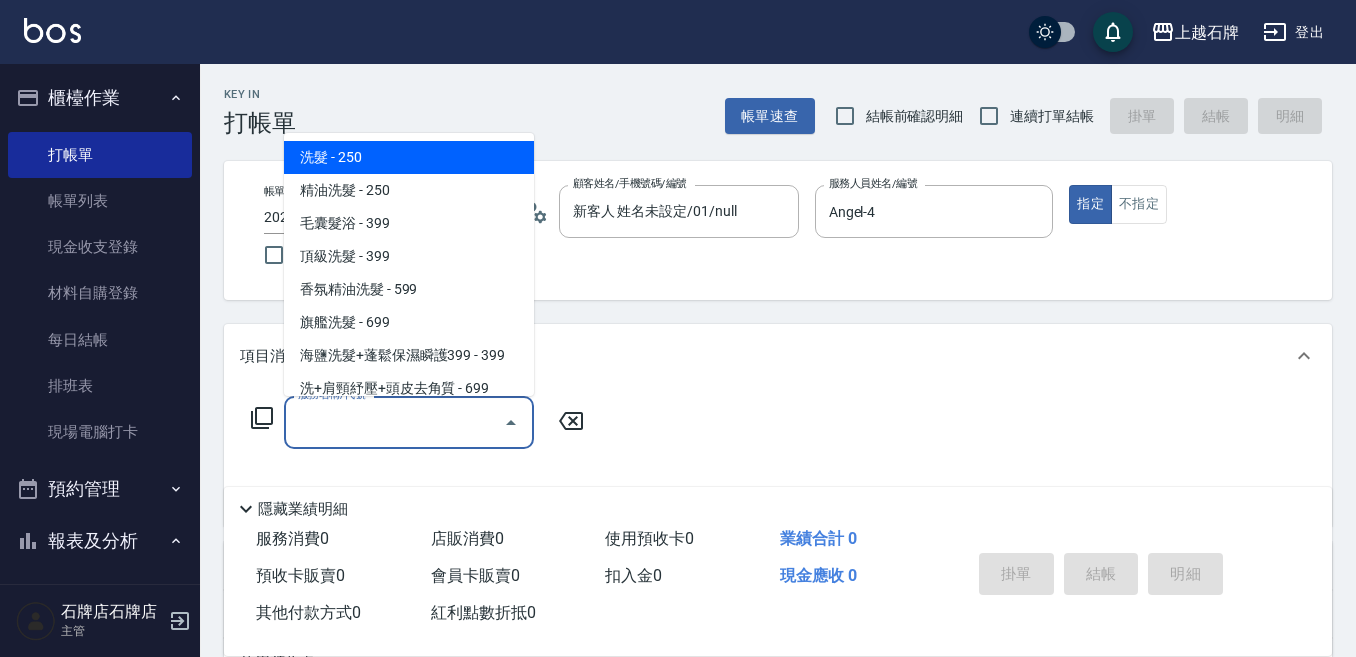 click on "服務名稱/代號" at bounding box center [394, 422] 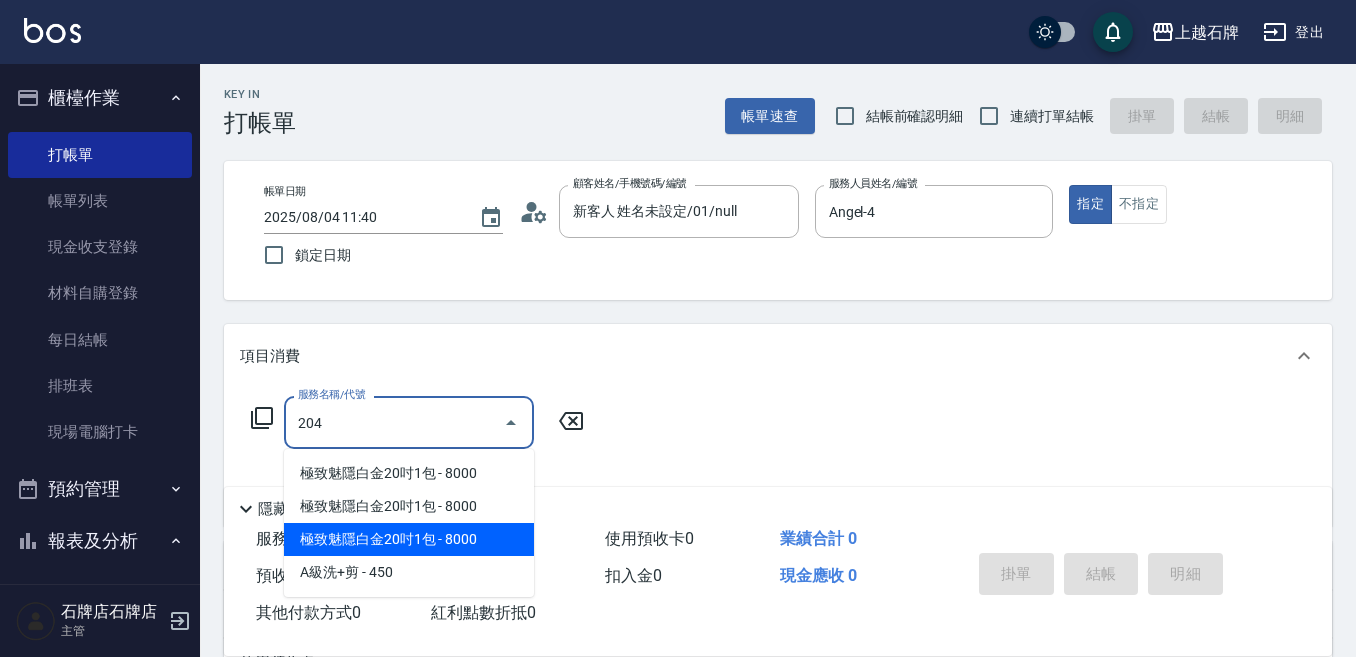 click on "極致魅隱白金20吋1包 - 8000" at bounding box center (409, 539) 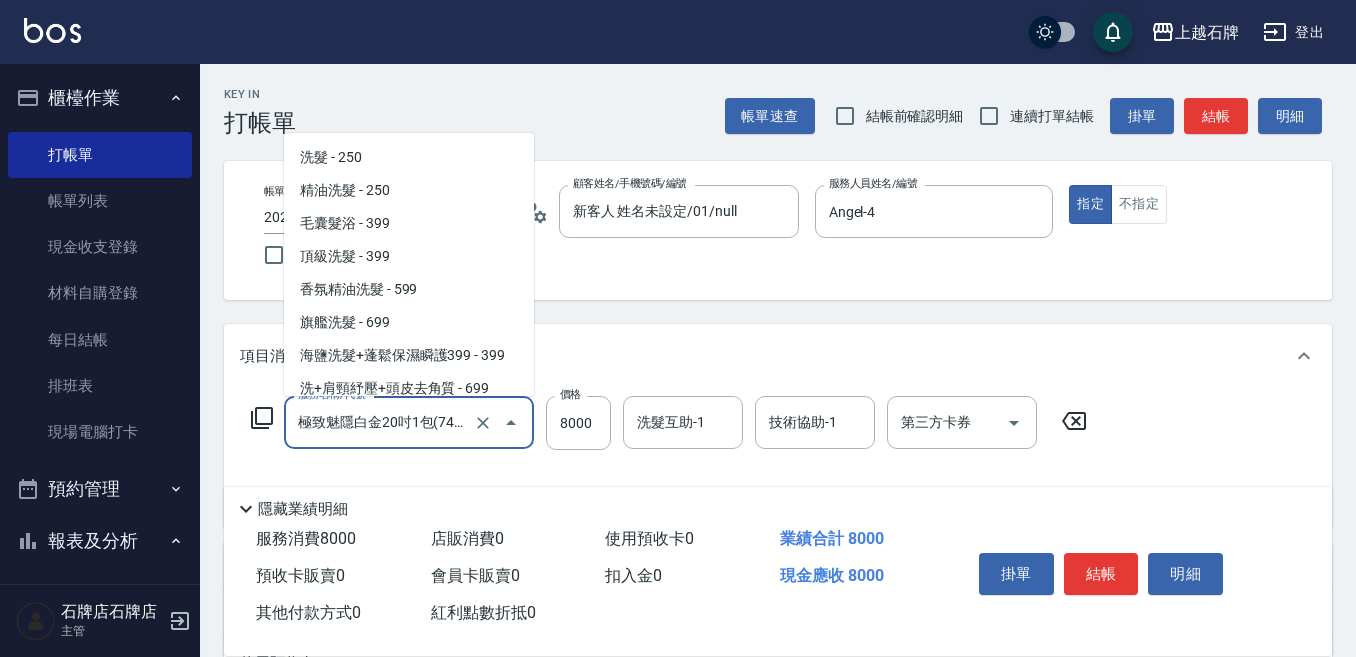 click on "極致魅隱白金20吋1包(742)" at bounding box center (381, 422) 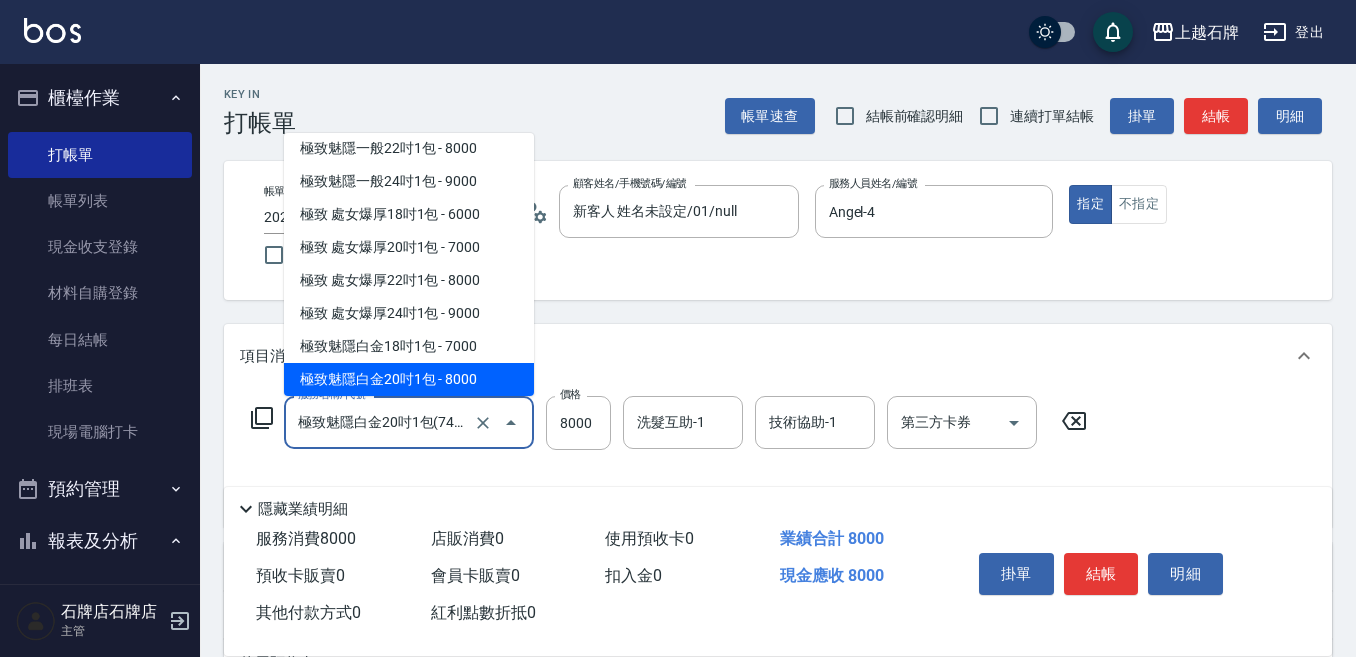 click on "極致魅隱白金20吋1包(742) 服務名稱/代號" at bounding box center [409, 422] 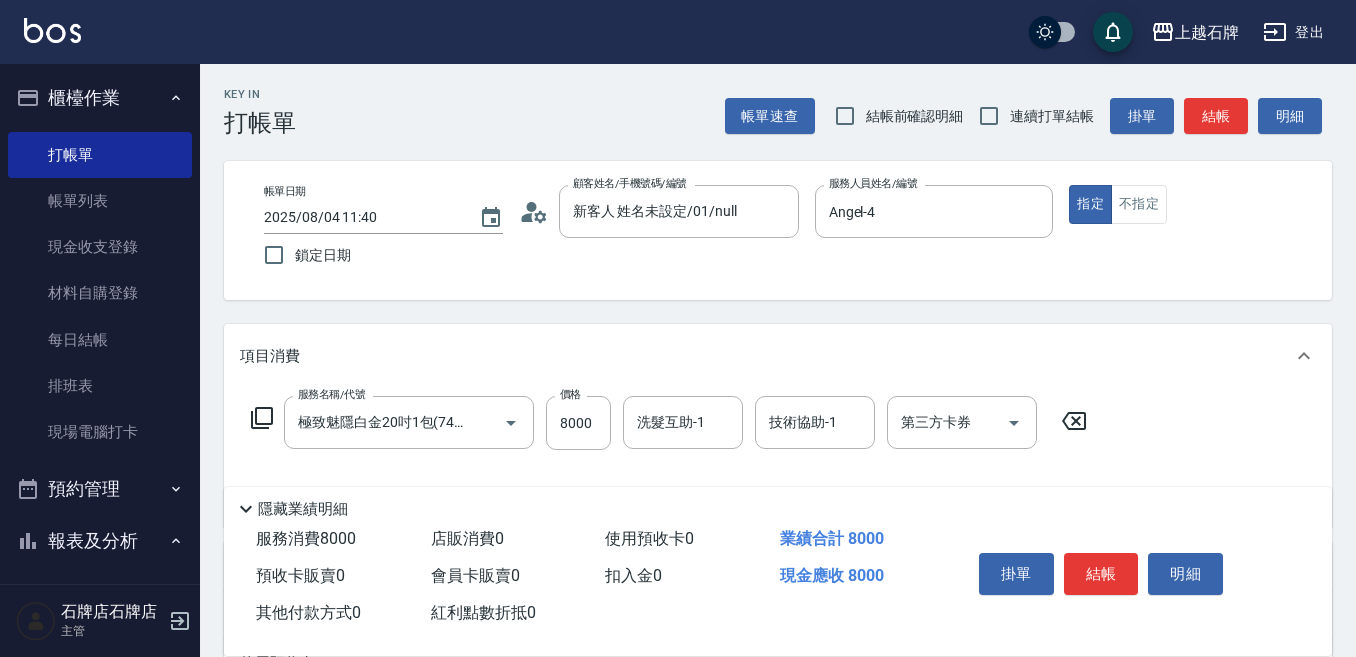 click 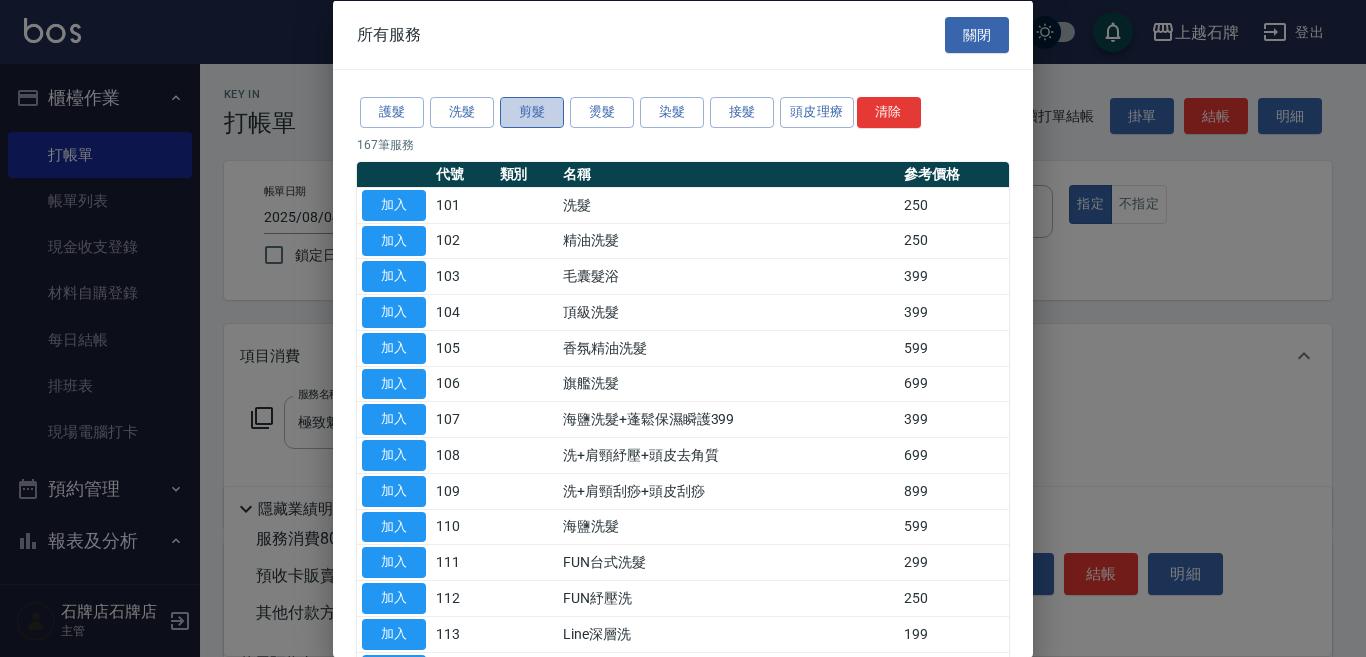 click on "剪髮" at bounding box center (532, 112) 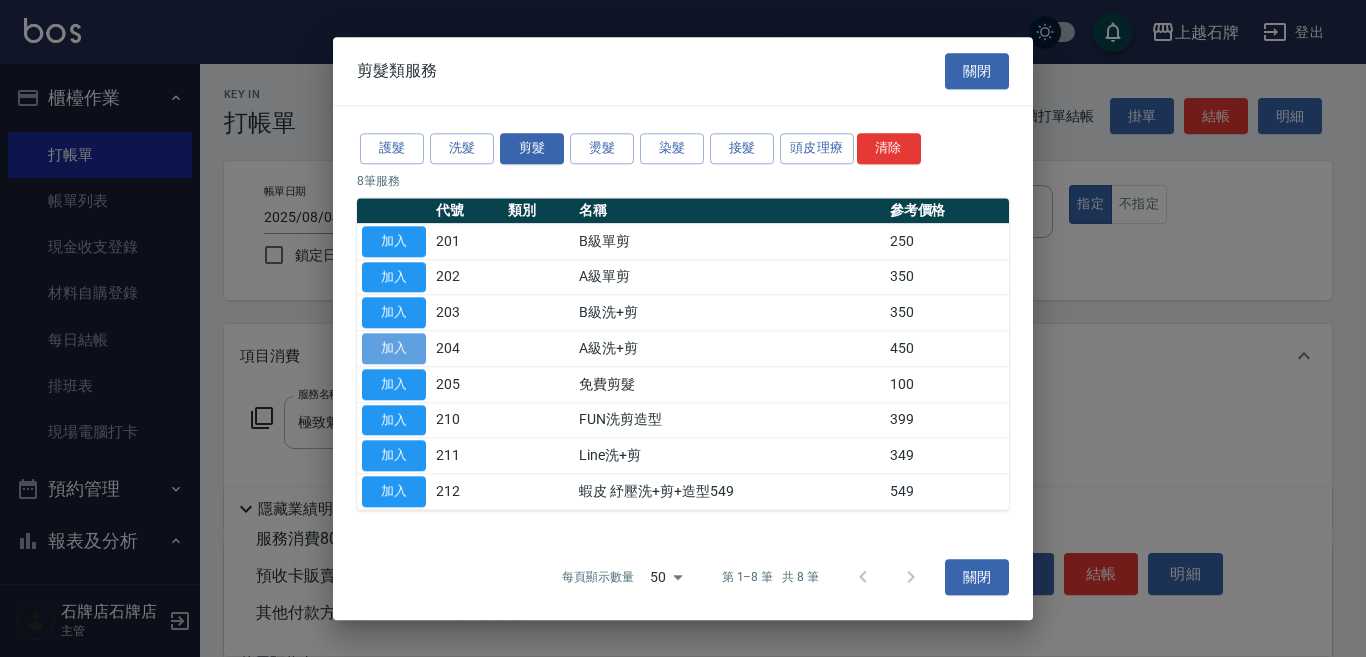 click on "加入" at bounding box center (394, 348) 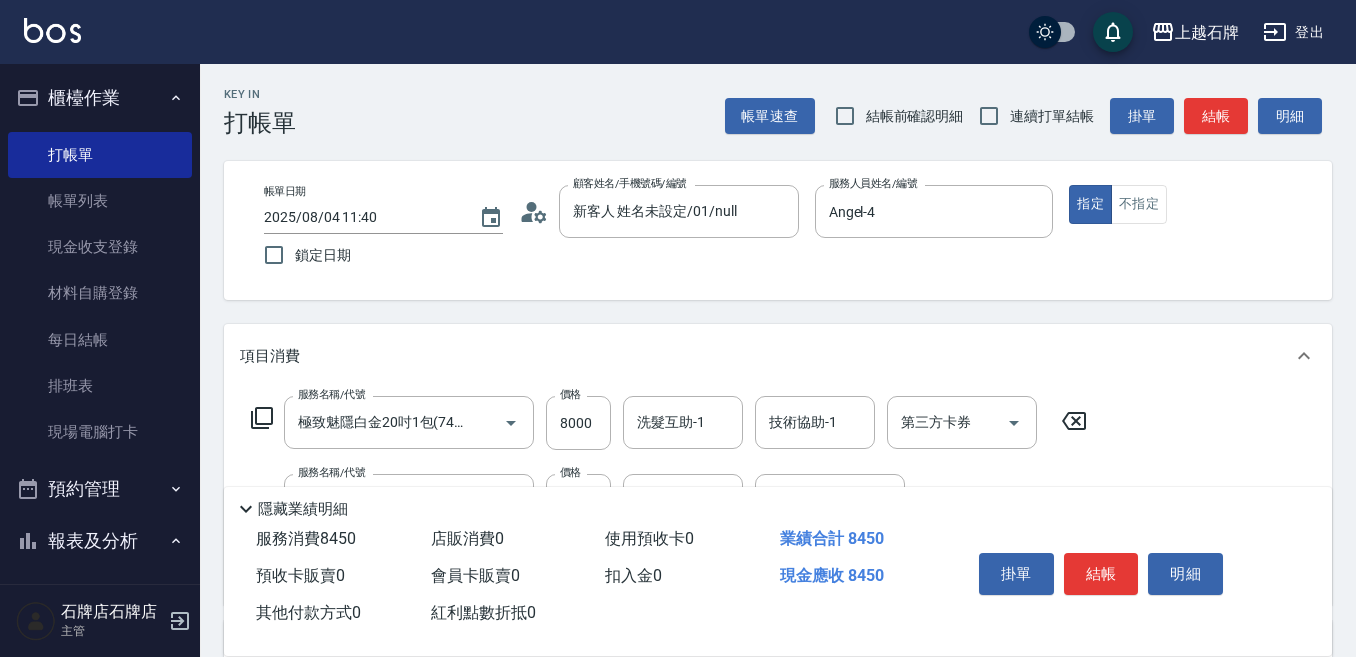 click 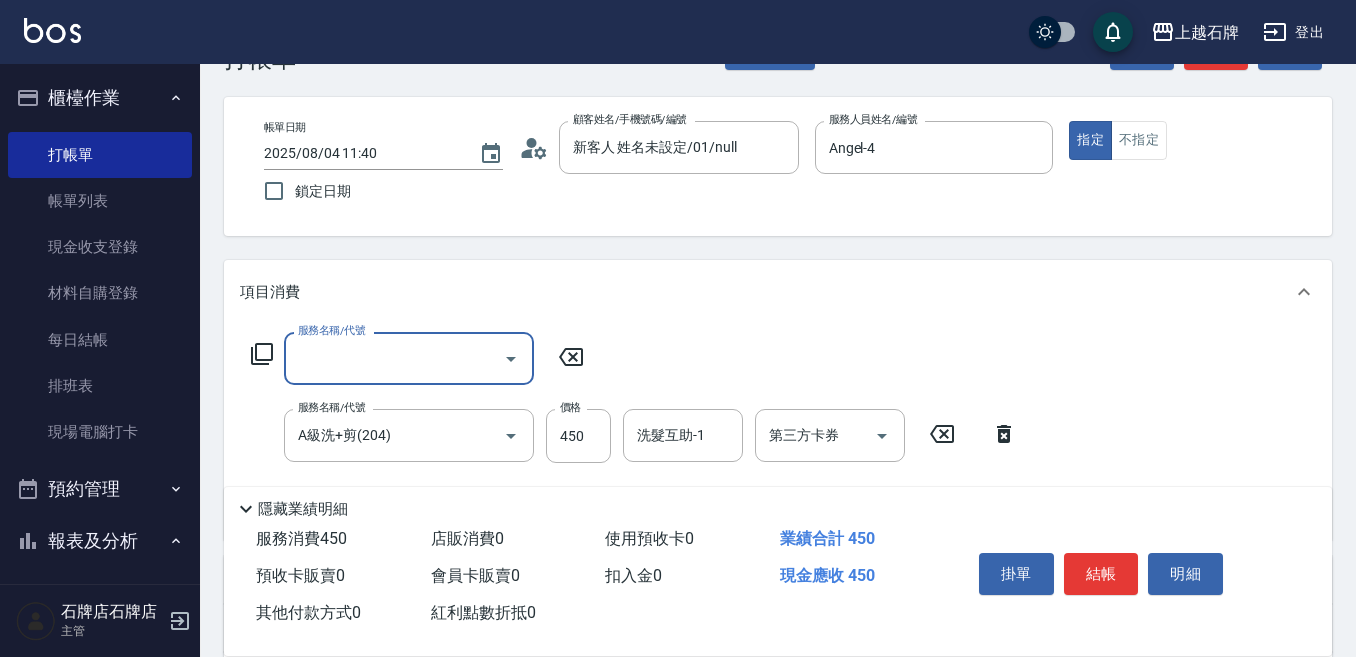 scroll, scrollTop: 100, scrollLeft: 0, axis: vertical 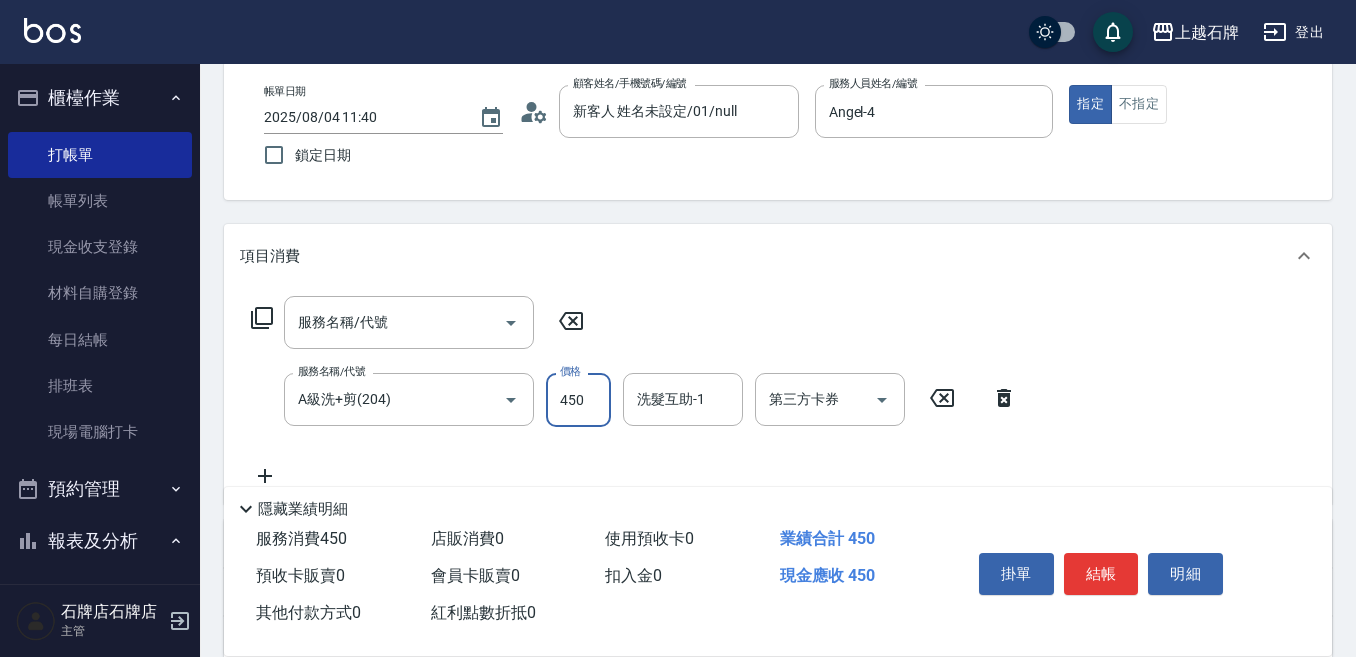 click on "450" at bounding box center [578, 400] 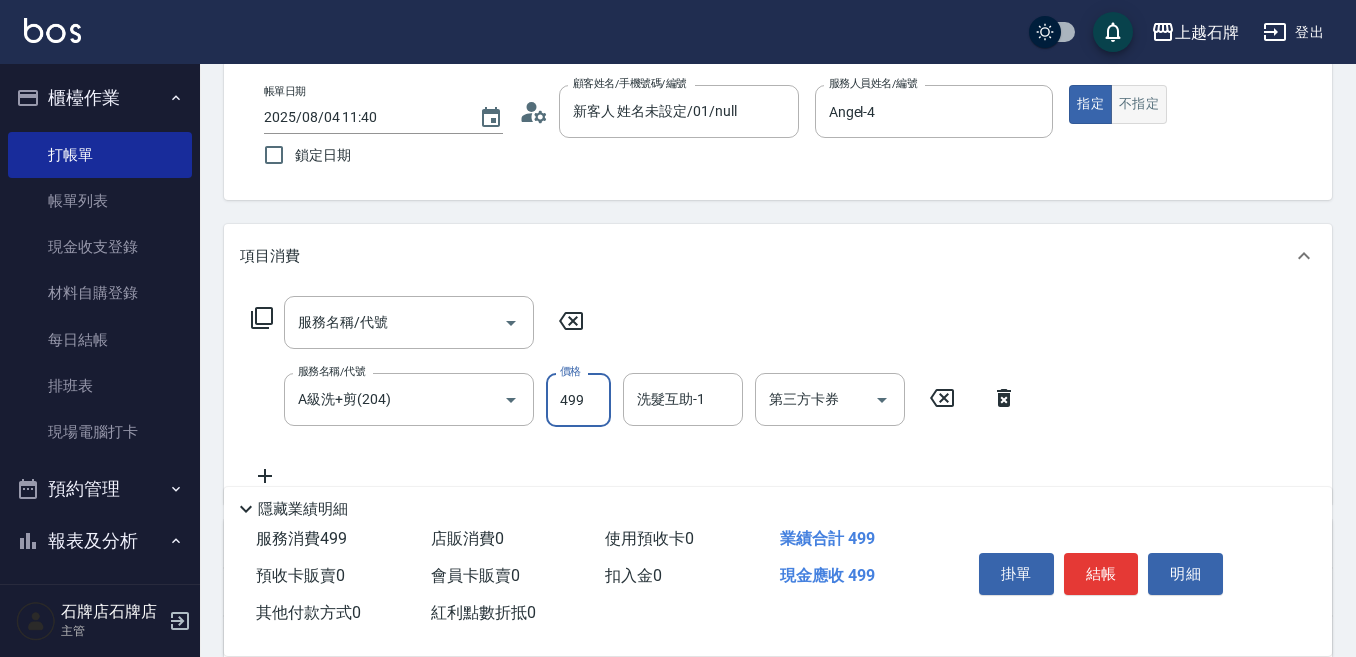 type on "499" 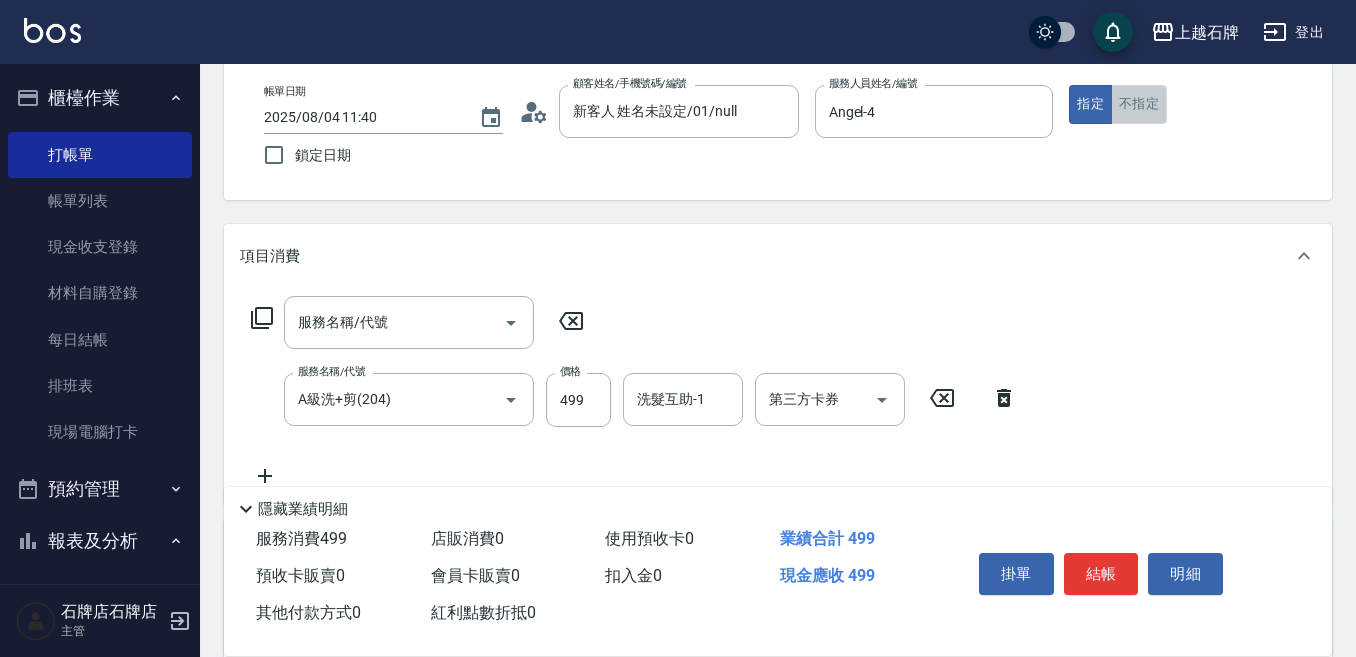 click on "不指定" at bounding box center (1139, 104) 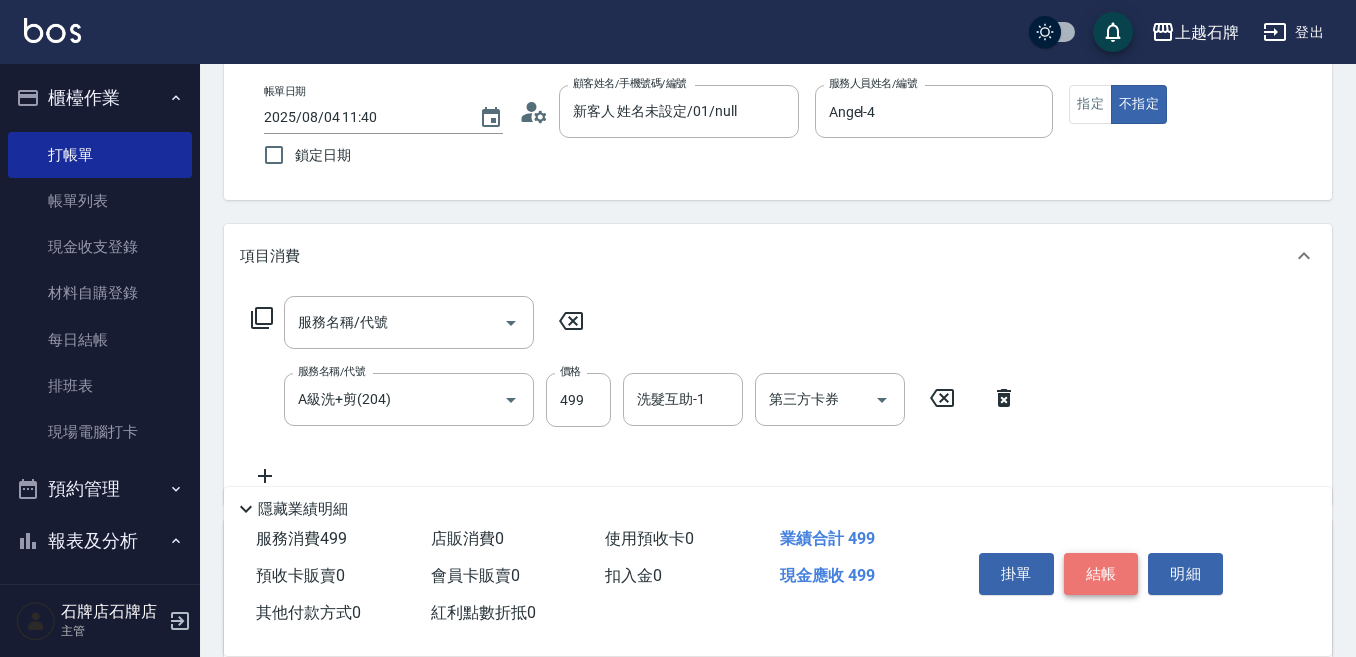 click on "結帳" at bounding box center [1101, 574] 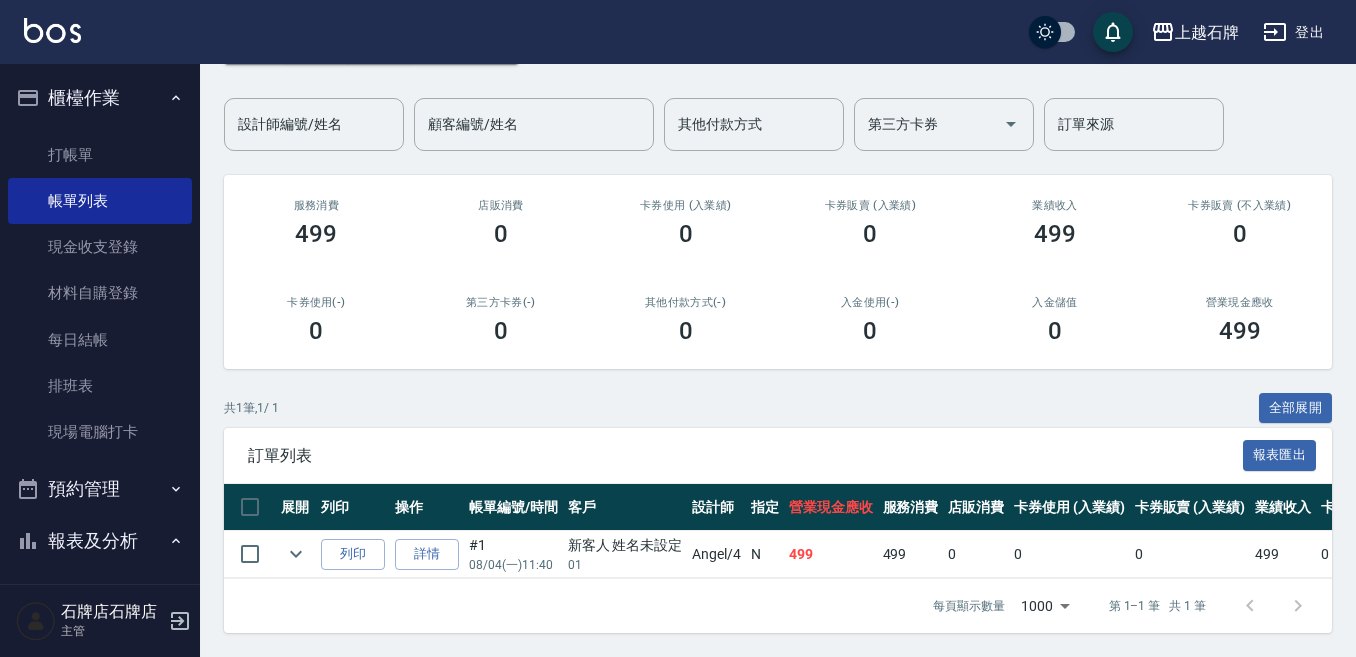 scroll, scrollTop: 151, scrollLeft: 0, axis: vertical 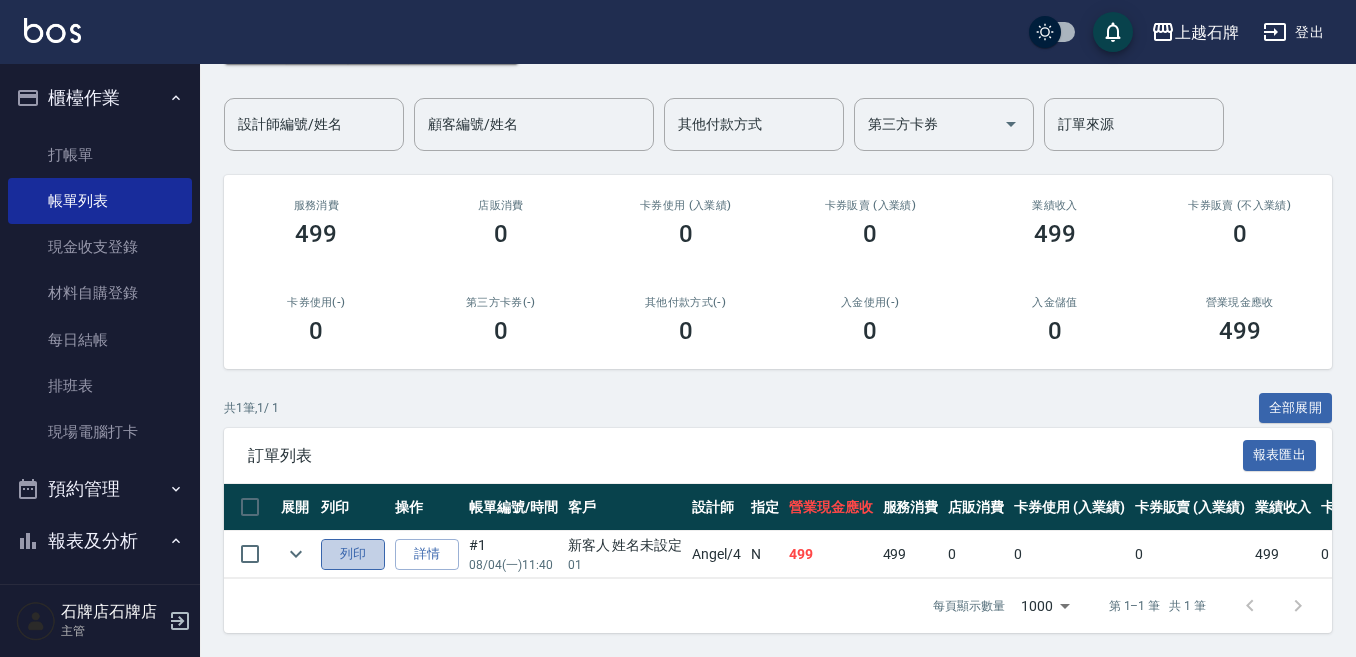 click on "列印" at bounding box center (353, 554) 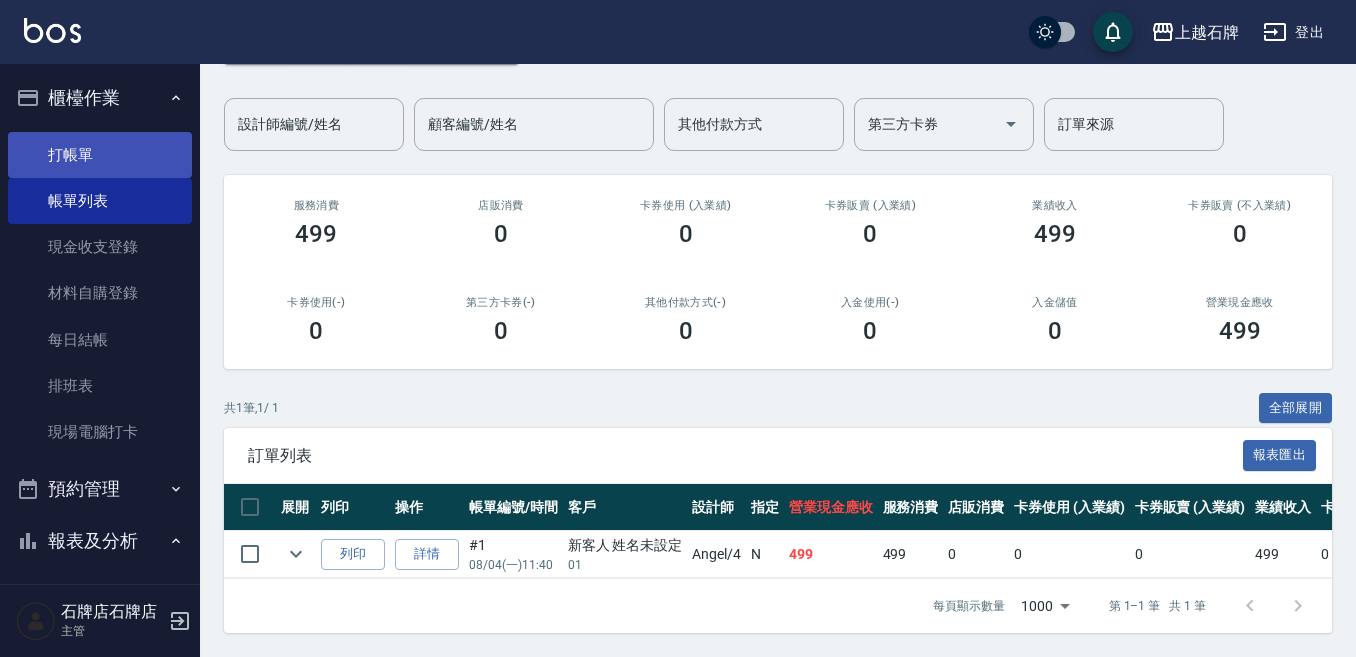 click on "打帳單" at bounding box center (100, 155) 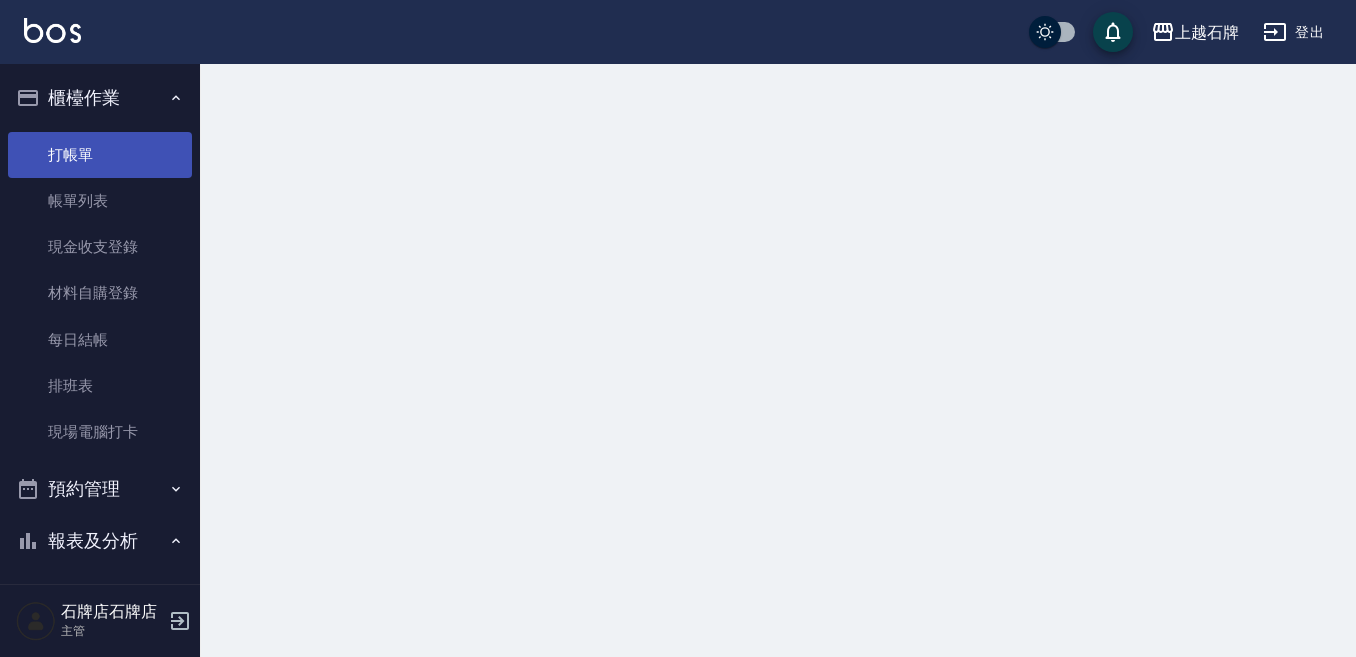 scroll, scrollTop: 0, scrollLeft: 0, axis: both 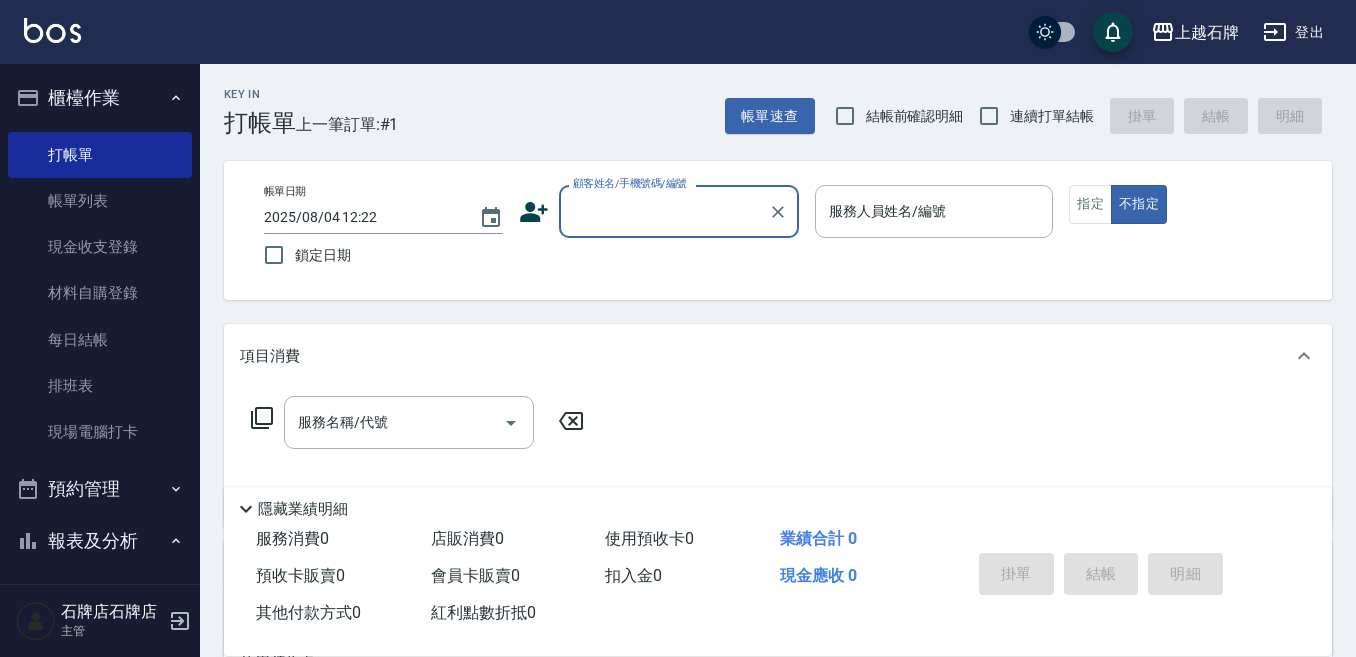 click on "顧客姓名/手機號碼/編號" at bounding box center [664, 211] 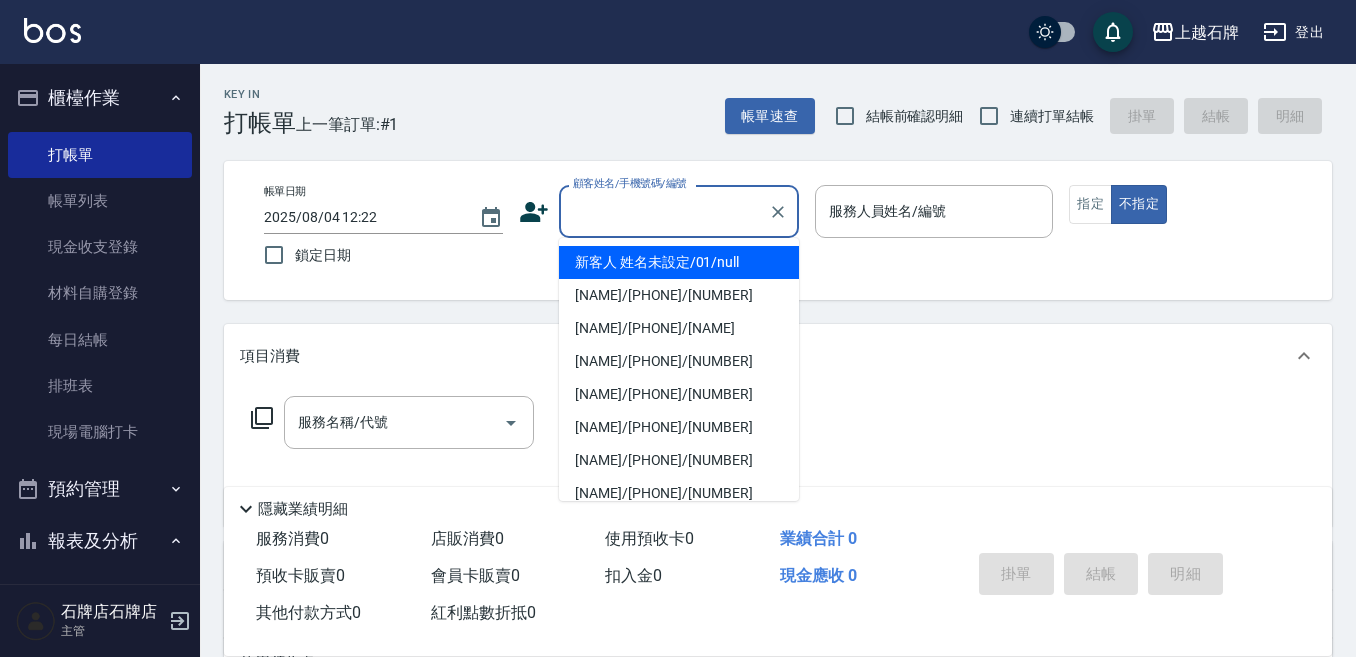 click on "新客人 姓名未設定/01/null" at bounding box center [679, 262] 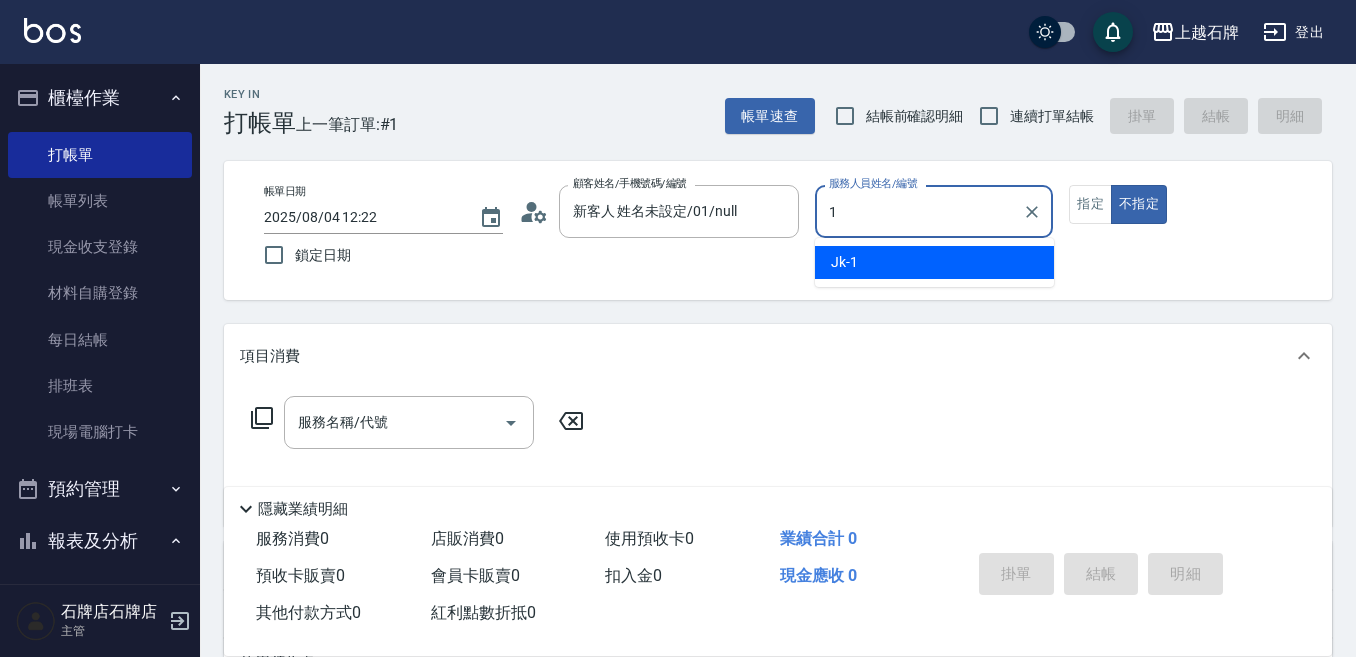 drag, startPoint x: 1009, startPoint y: 270, endPoint x: 1019, endPoint y: 264, distance: 11.661903 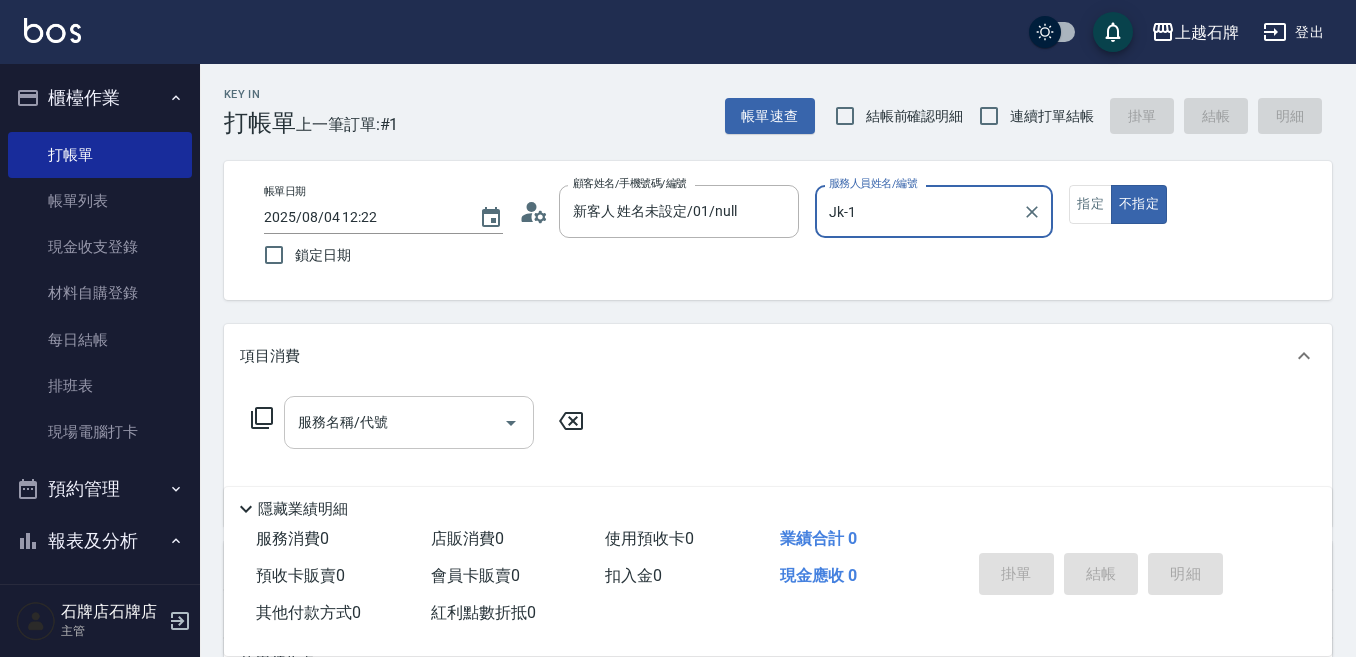 type on "Jk-1" 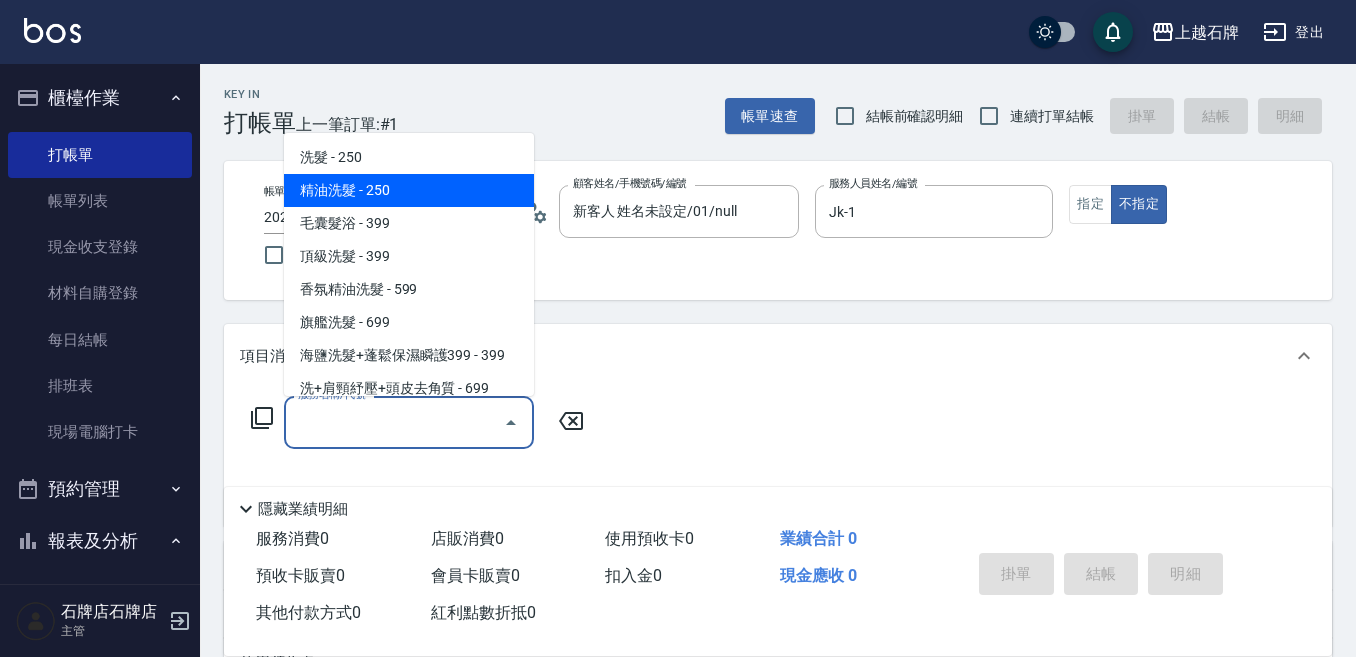 click on "精油洗髮 - 250" at bounding box center (409, 190) 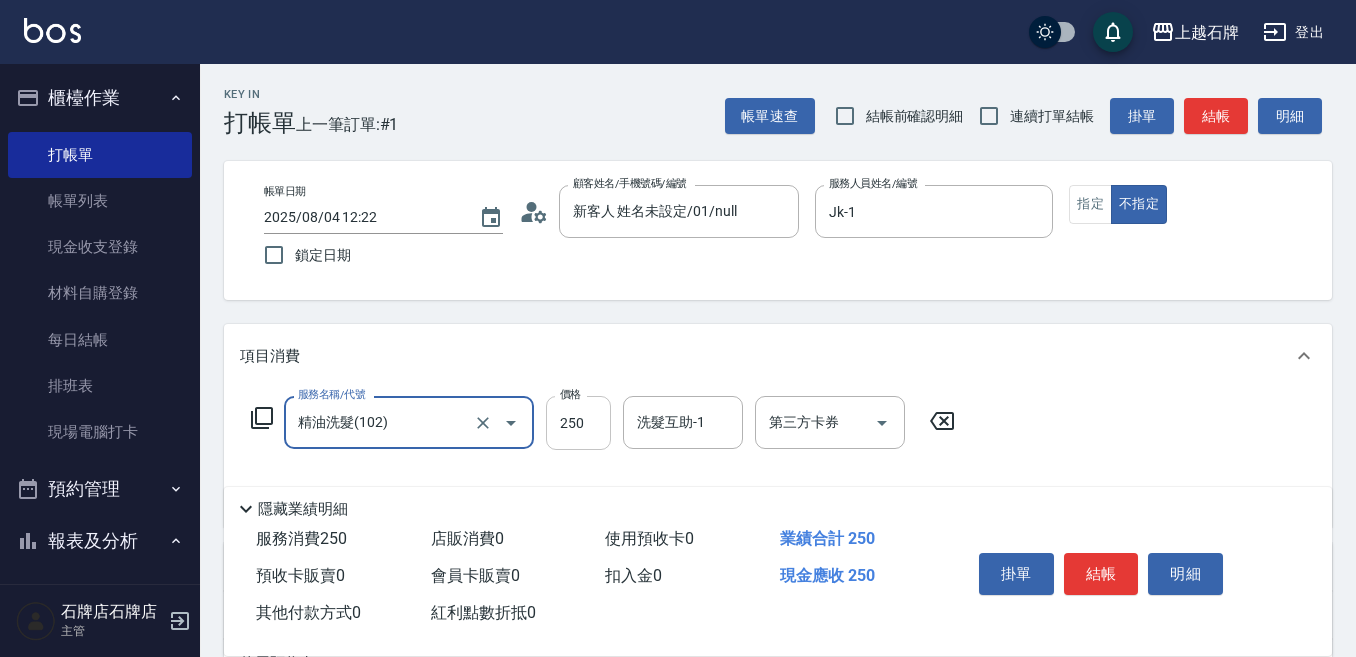 click on "250" at bounding box center (578, 423) 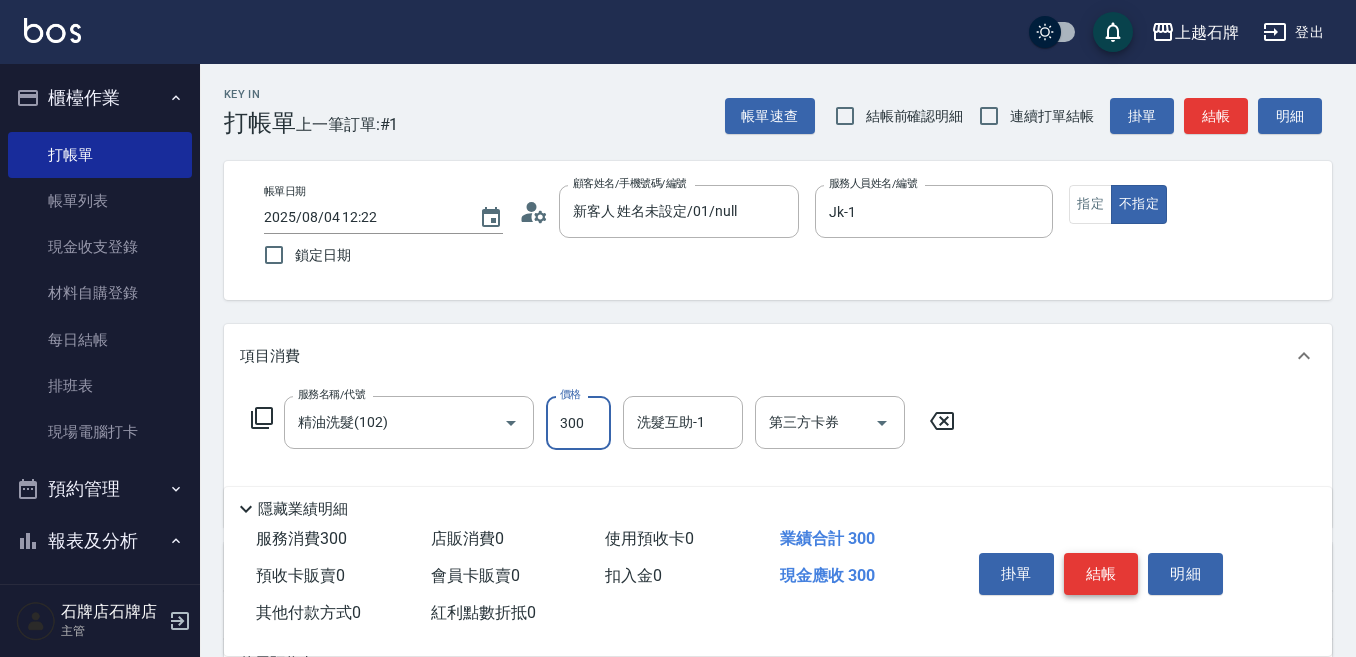 type on "300" 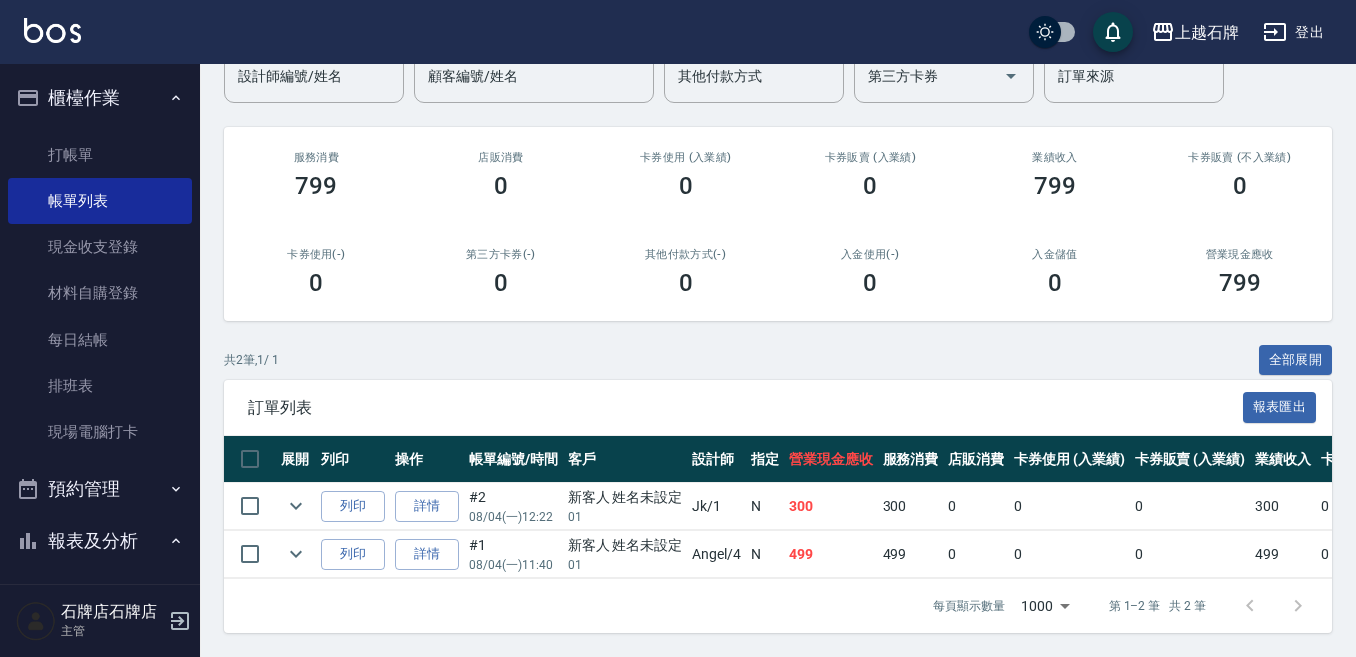 scroll, scrollTop: 199, scrollLeft: 0, axis: vertical 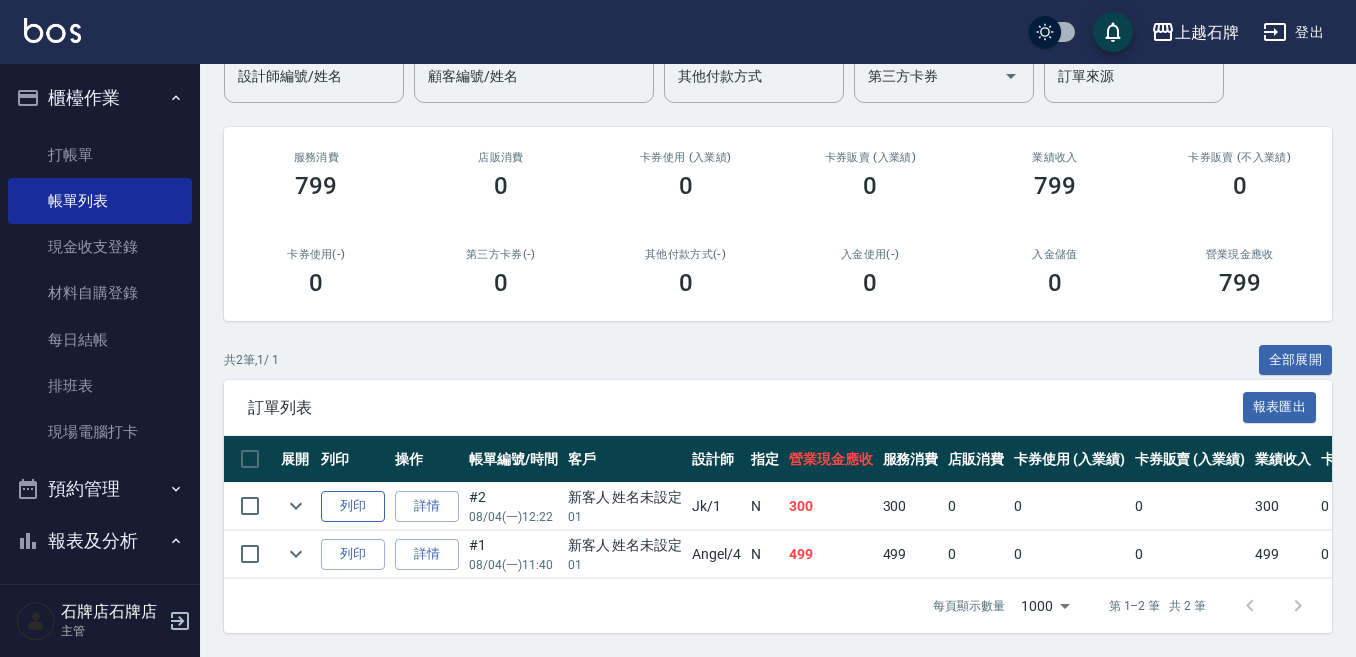 click on "列印" at bounding box center (353, 506) 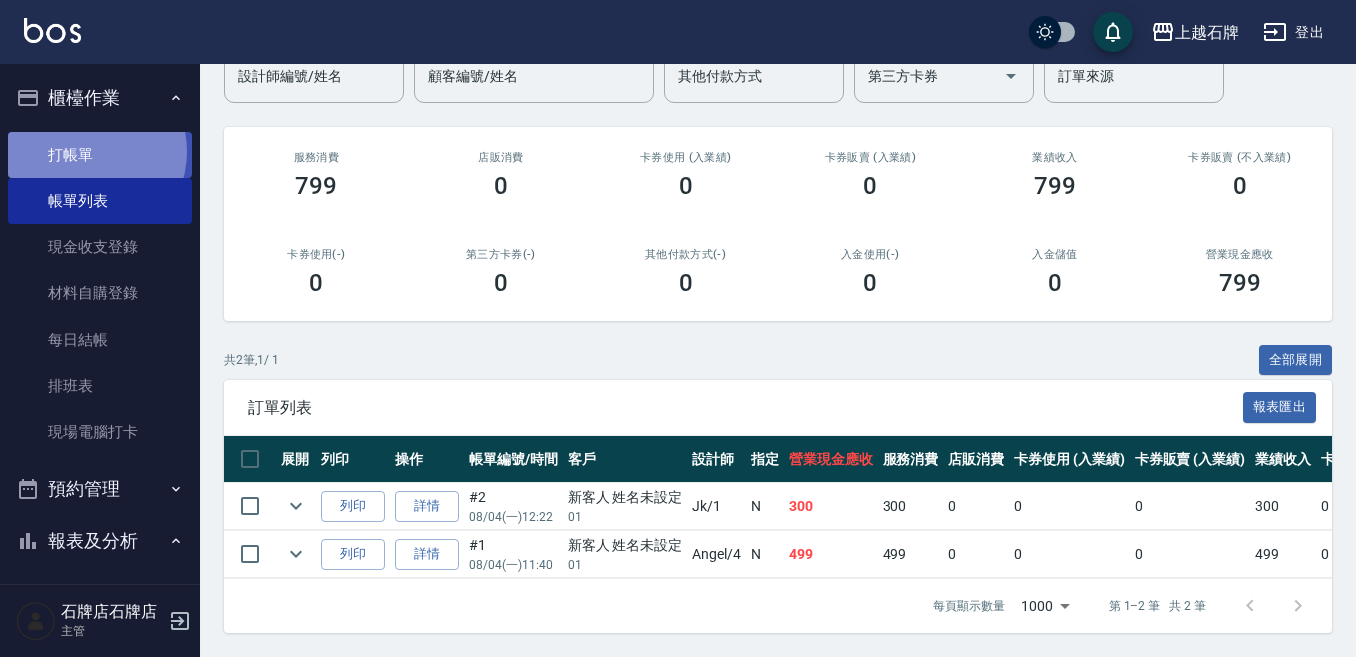 click on "打帳單" at bounding box center (100, 155) 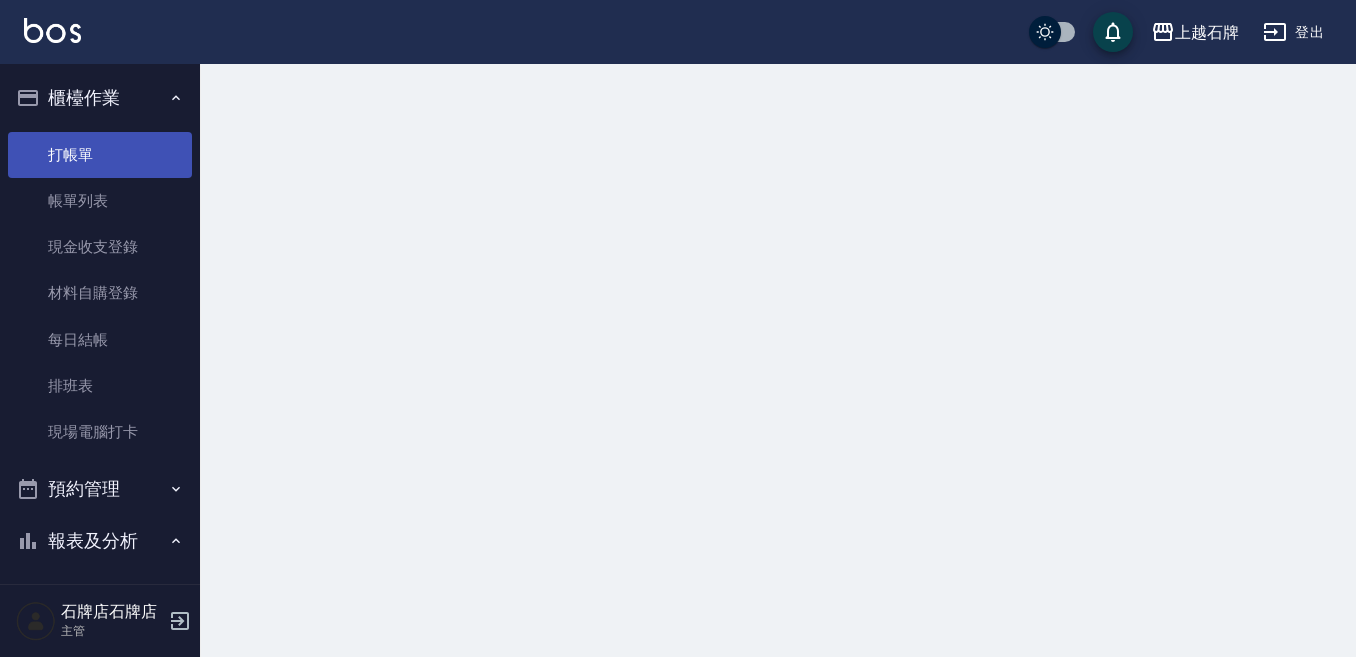 scroll, scrollTop: 0, scrollLeft: 0, axis: both 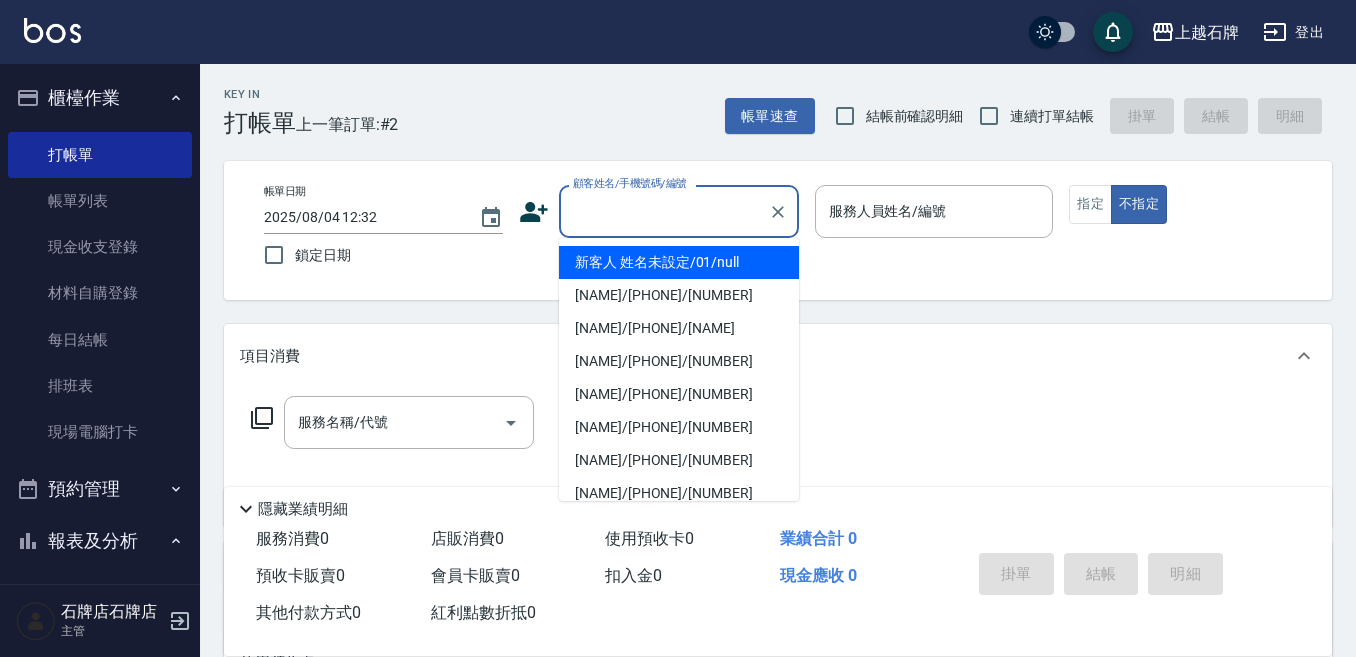 click on "顧客姓名/手機號碼/編號" at bounding box center [664, 211] 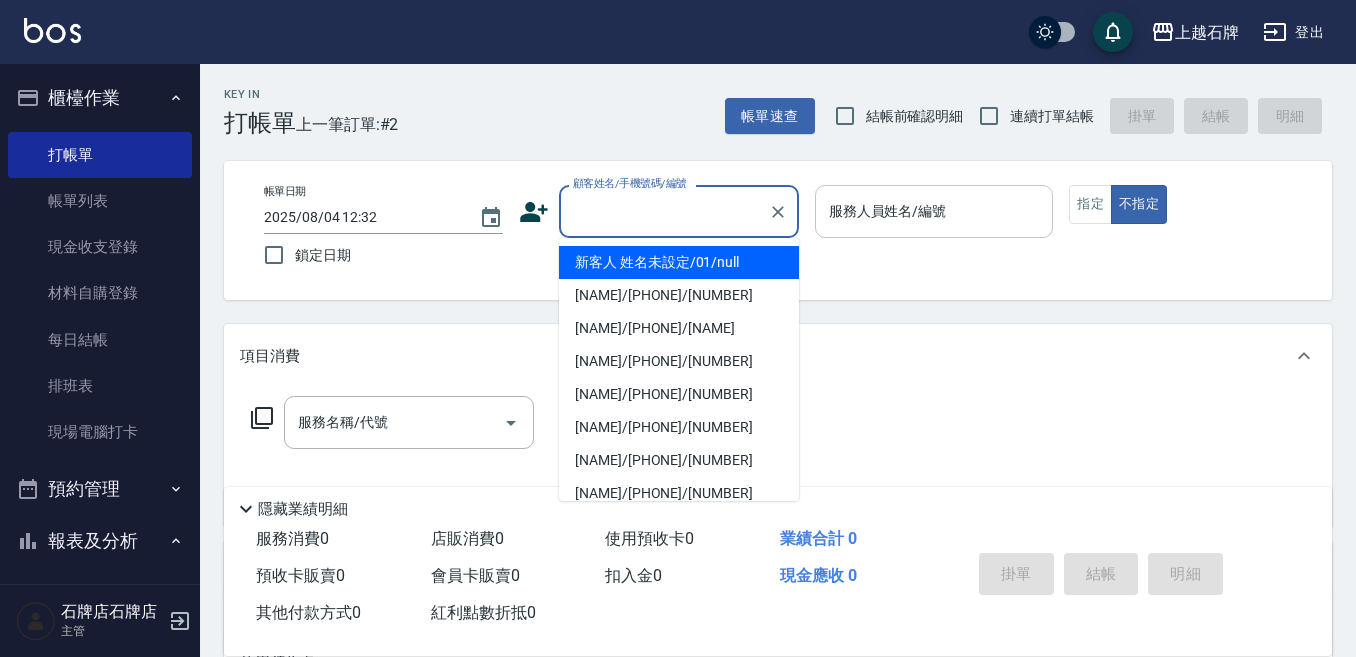 type on "新客人 姓名未設定/01/null" 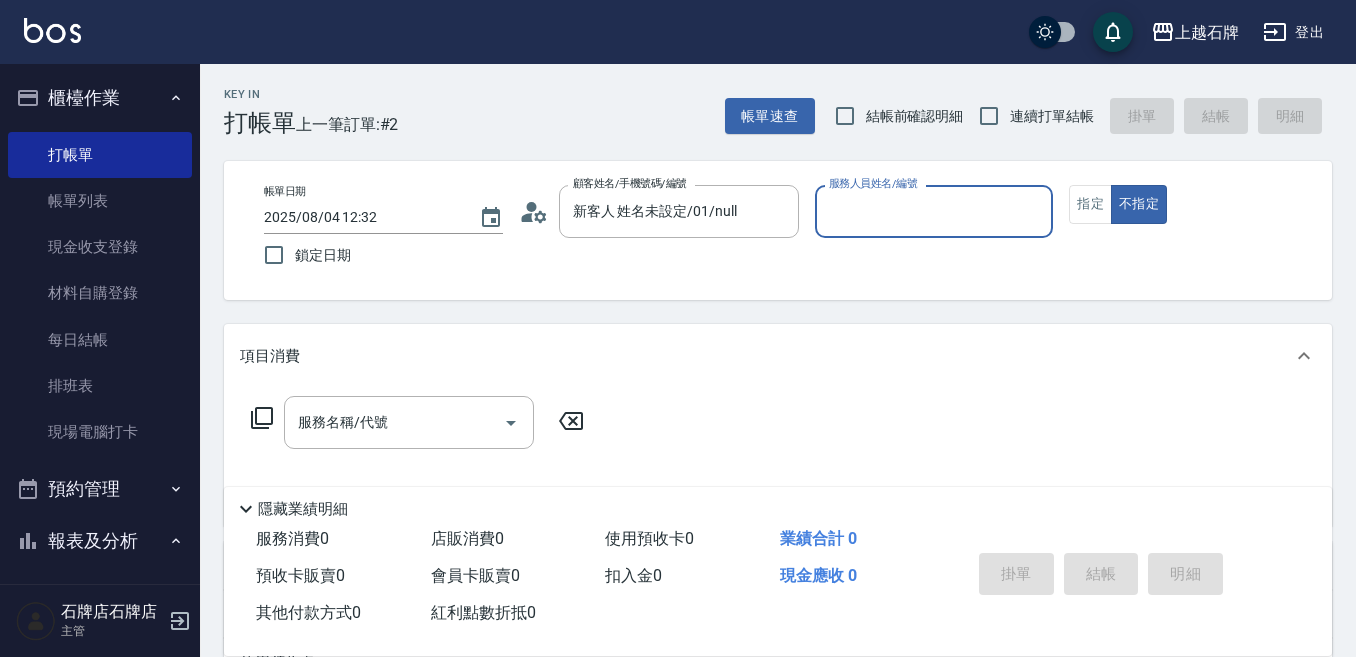 click on "服務人員姓名/編號" at bounding box center (934, 211) 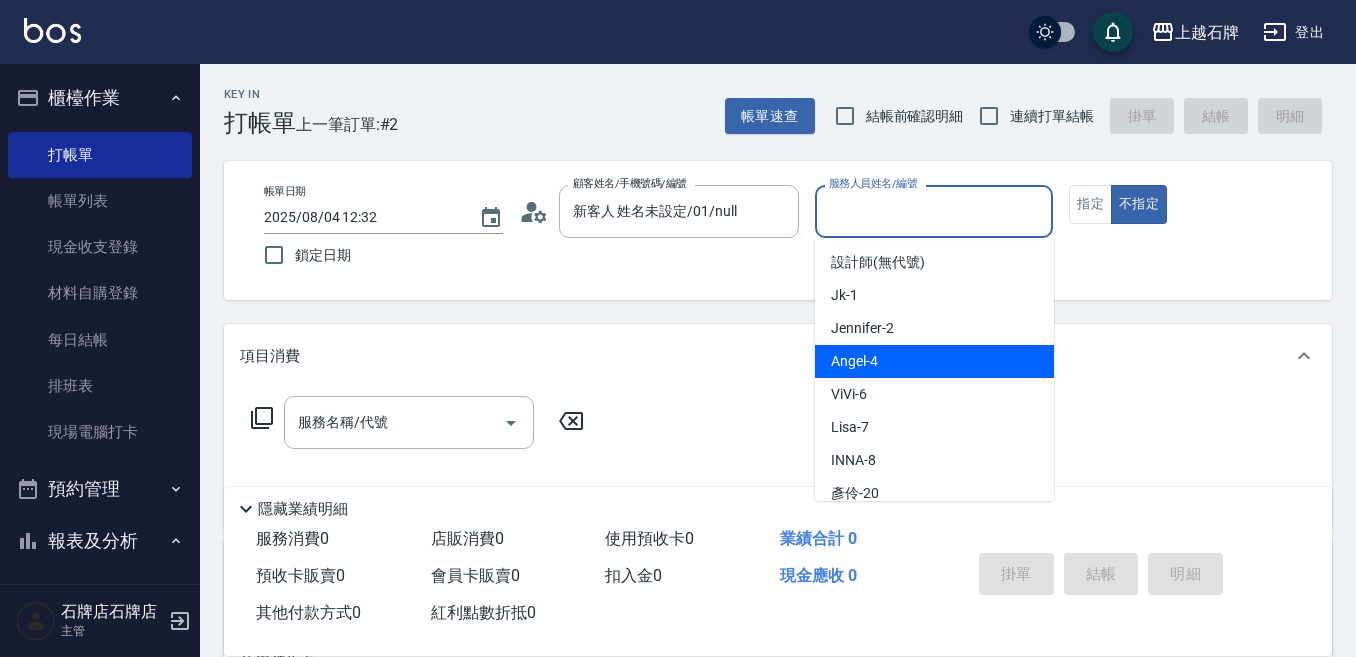 click on "Angel -4" at bounding box center (934, 361) 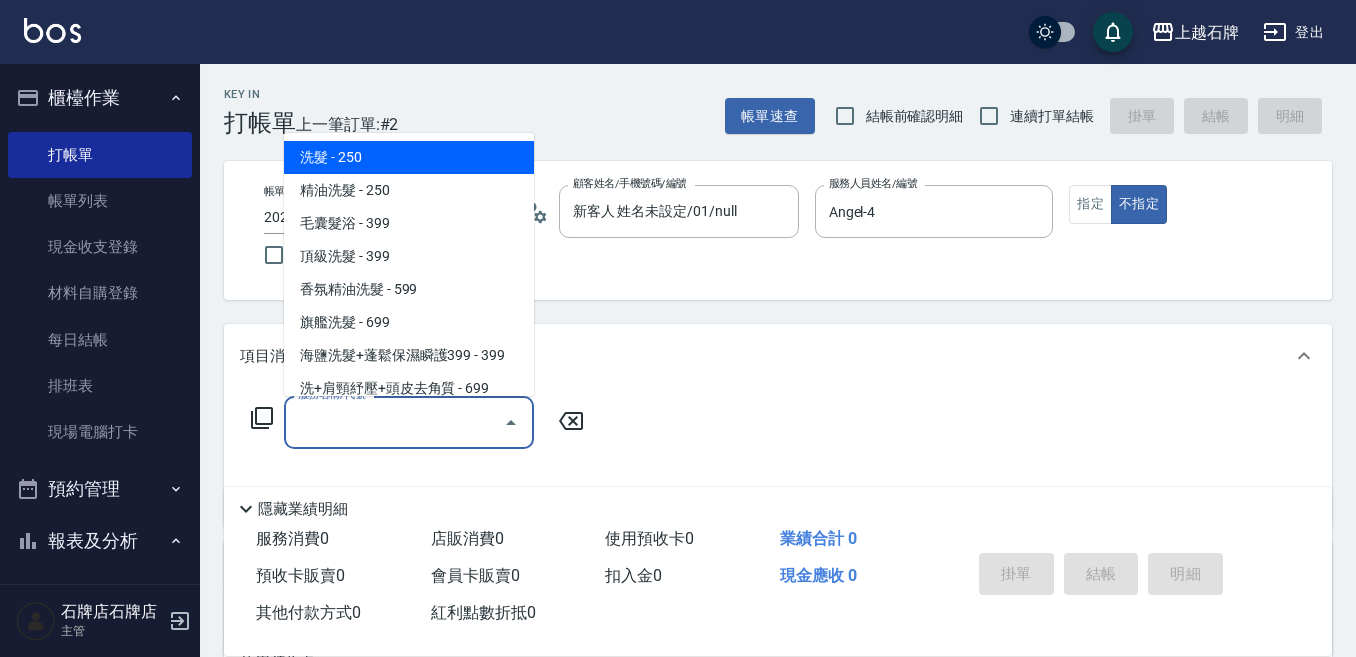 drag, startPoint x: 422, startPoint y: 425, endPoint x: 478, endPoint y: 334, distance: 106.850365 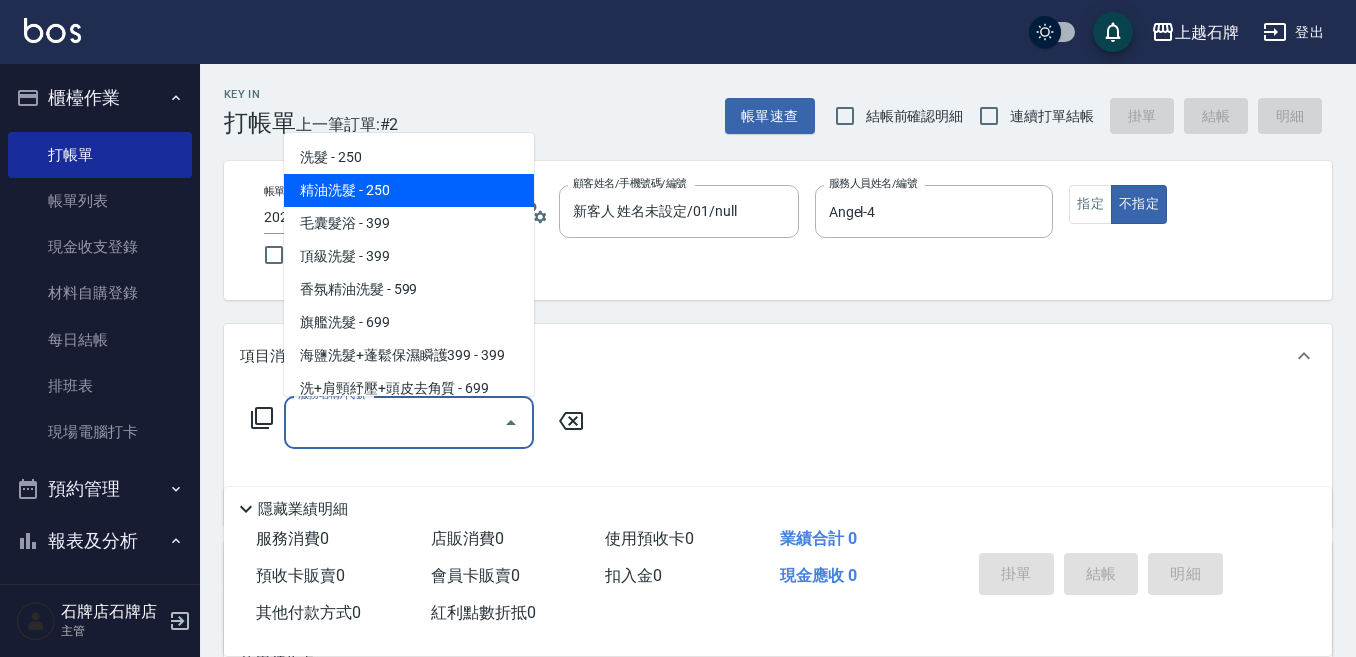 click on "精油洗髮 - 250" at bounding box center (409, 190) 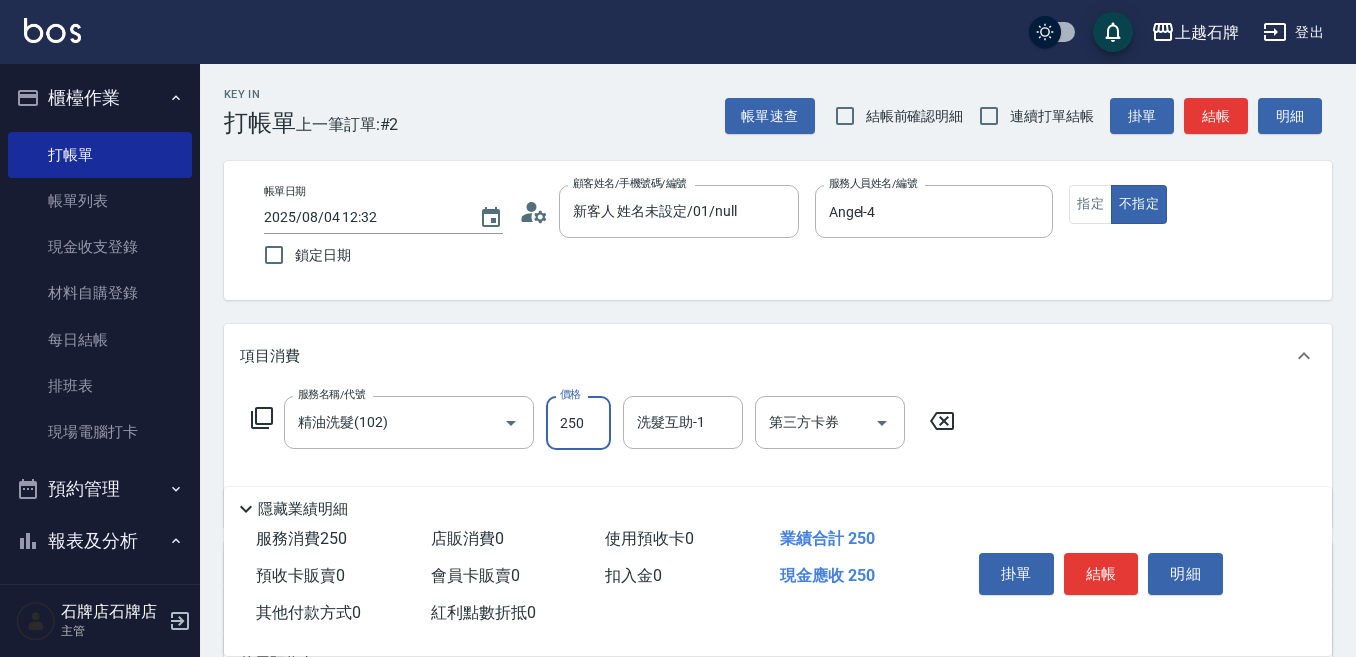 click on "250" at bounding box center (578, 423) 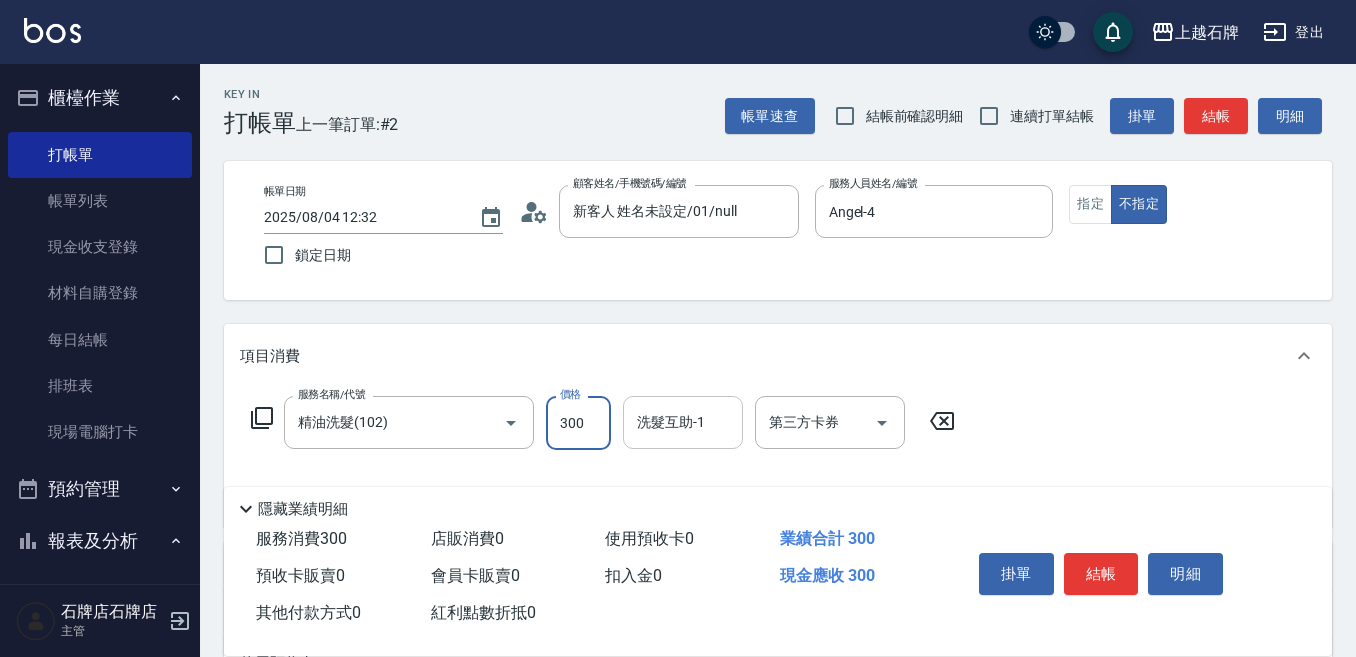 type on "300" 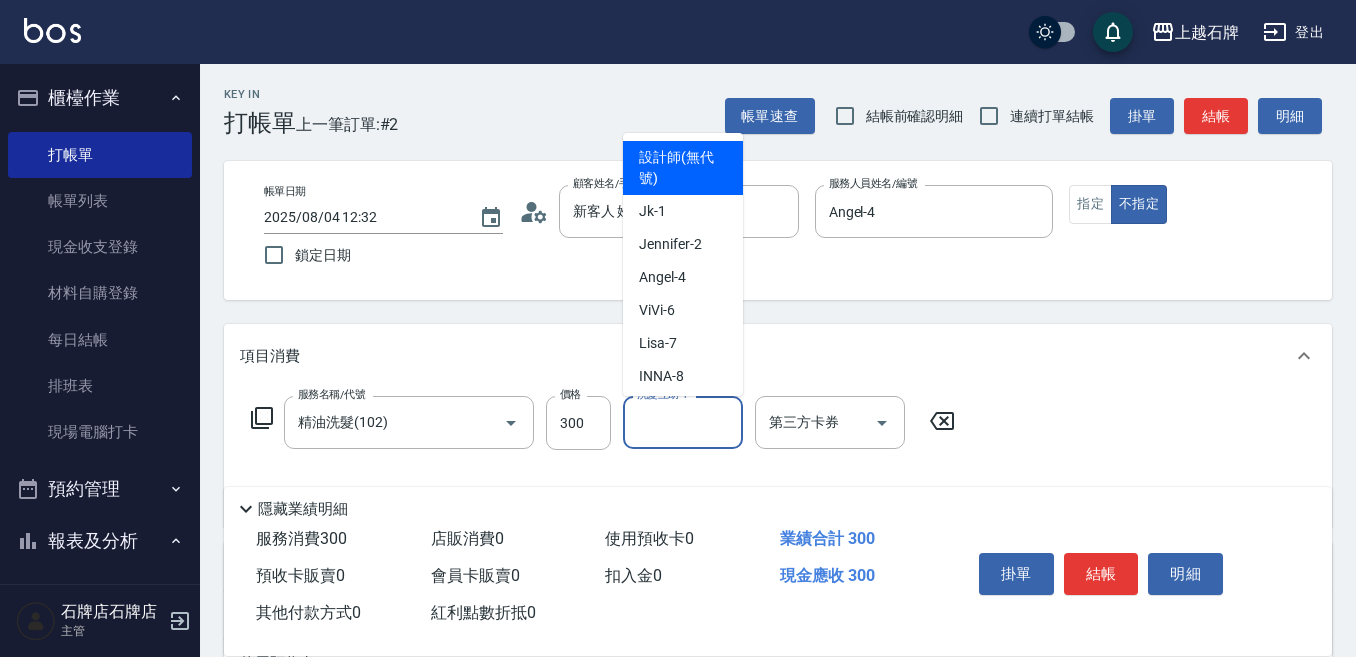 click on "洗髮互助-1" at bounding box center (683, 422) 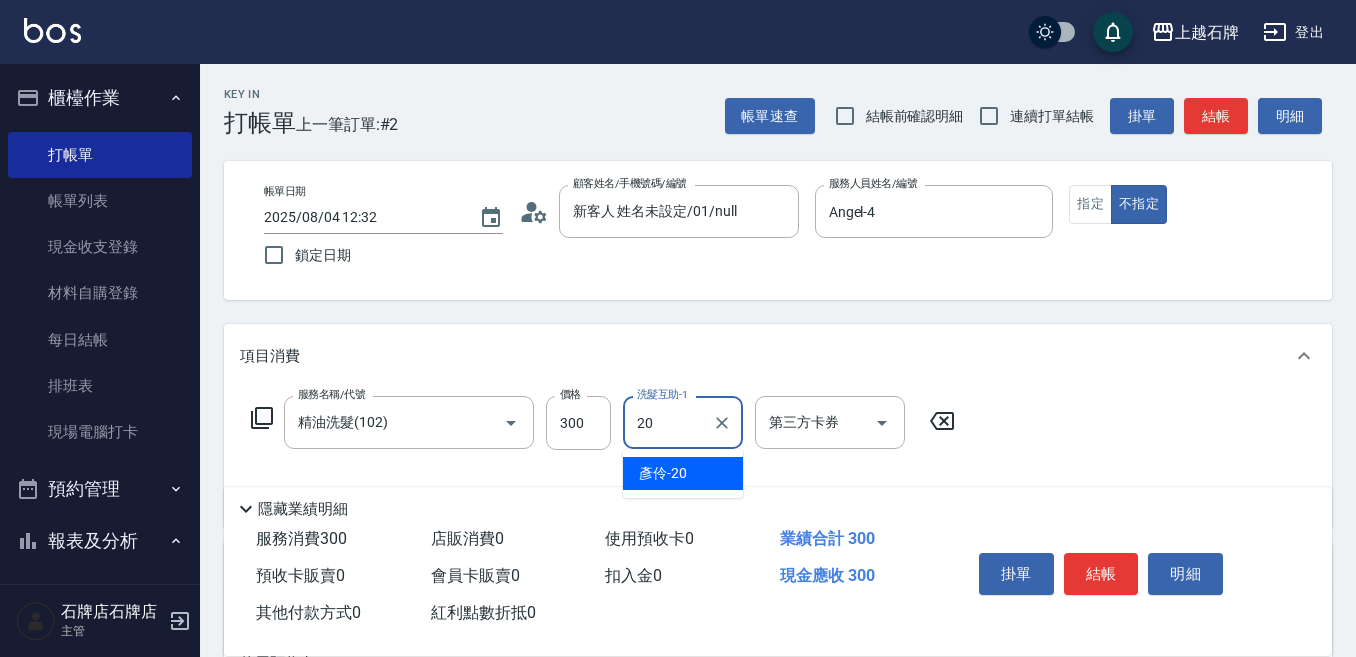 click on "[NAME] -[NUMBER]" at bounding box center (683, 473) 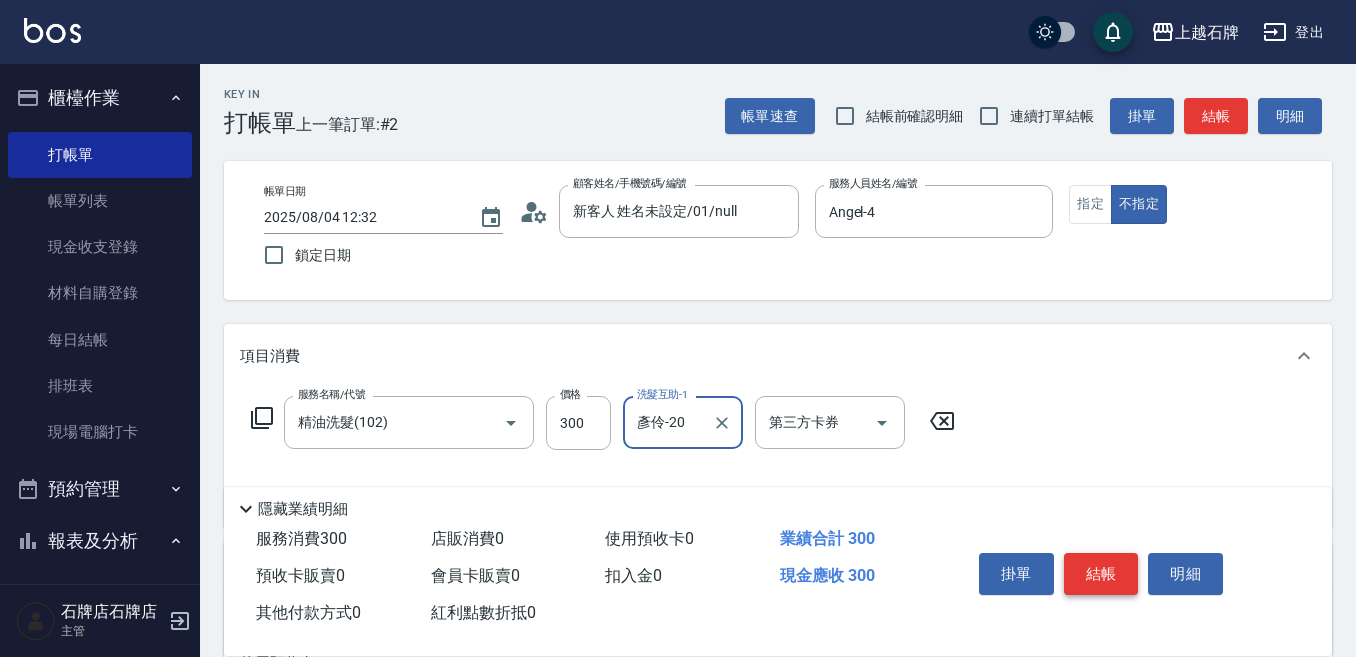 type on "彥伶-20" 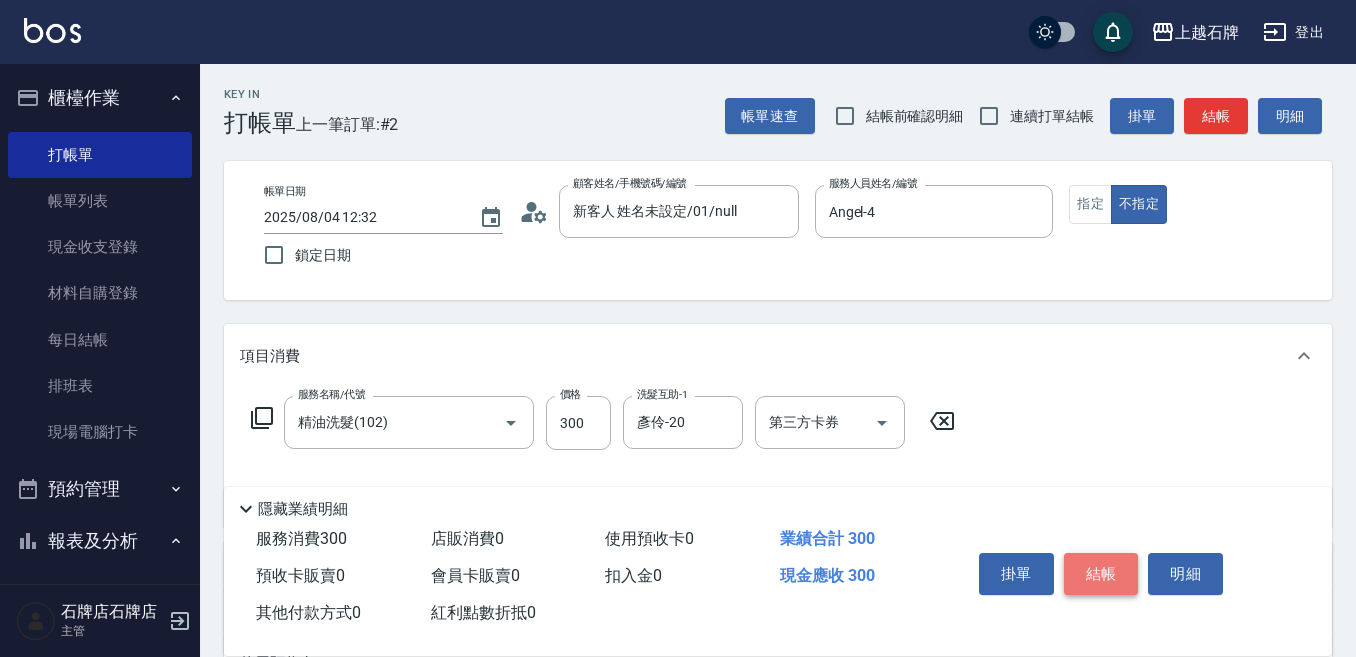 click on "結帳" at bounding box center (1101, 574) 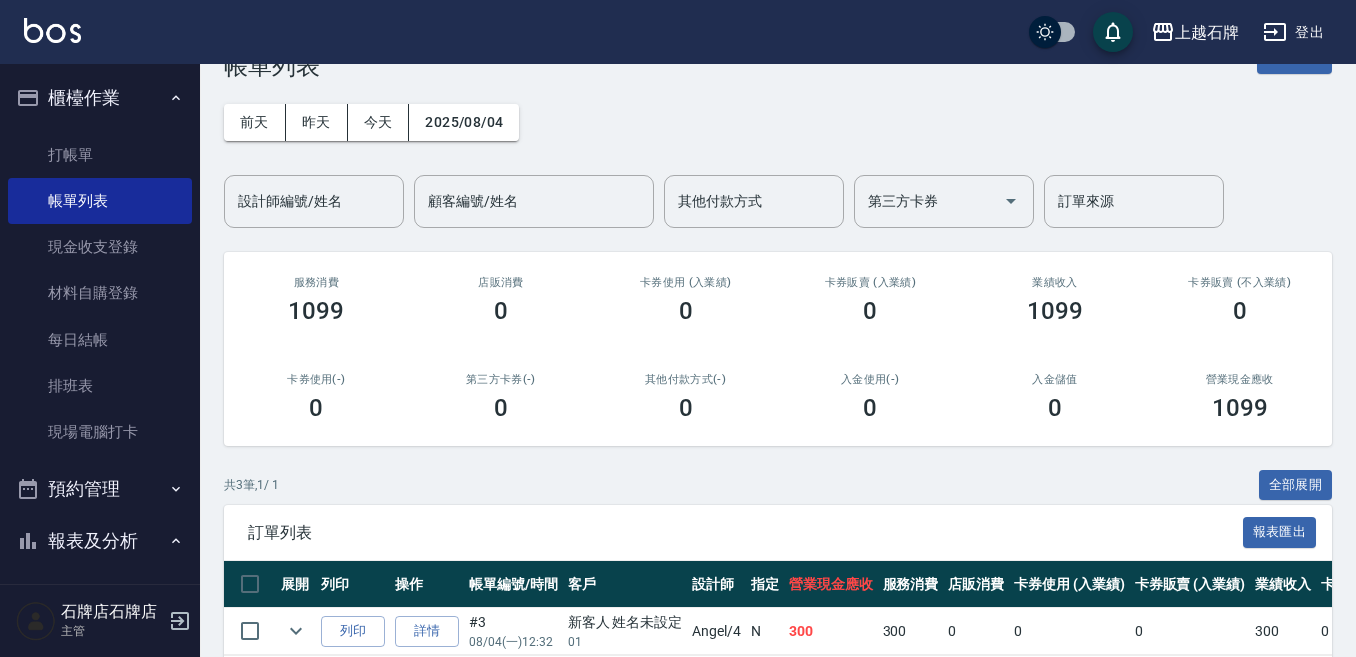 scroll, scrollTop: 200, scrollLeft: 0, axis: vertical 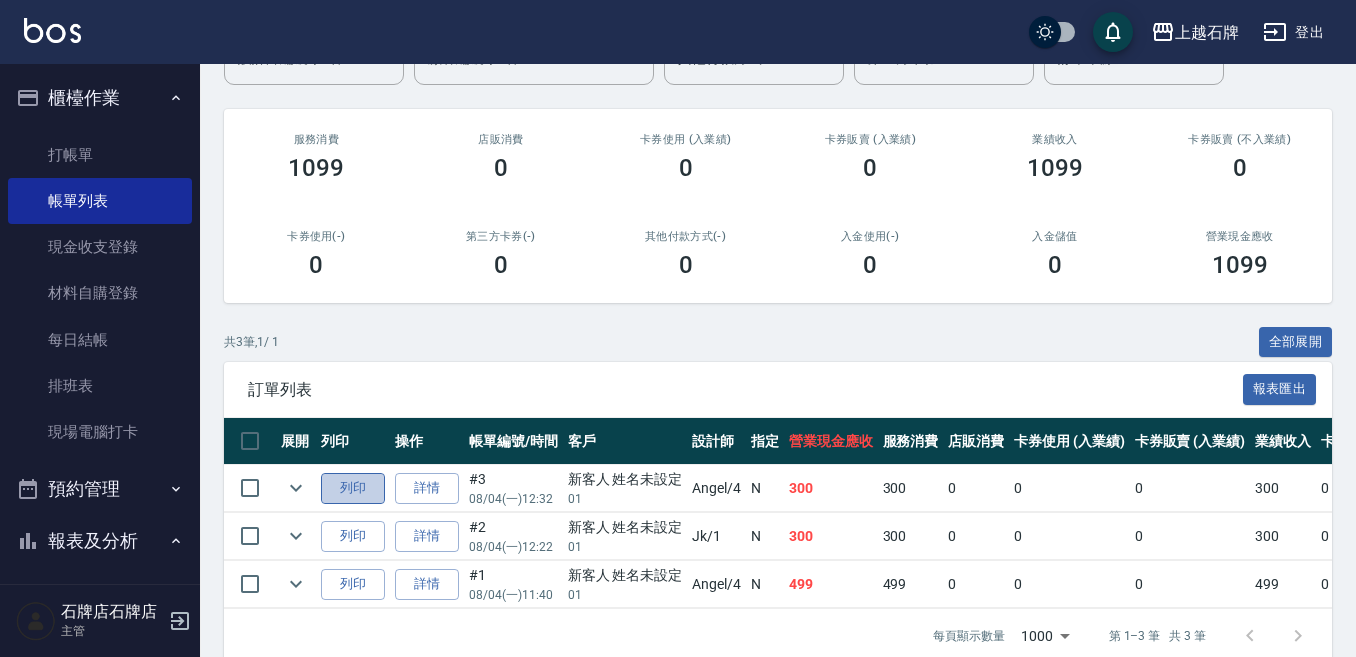 click on "列印" at bounding box center [353, 488] 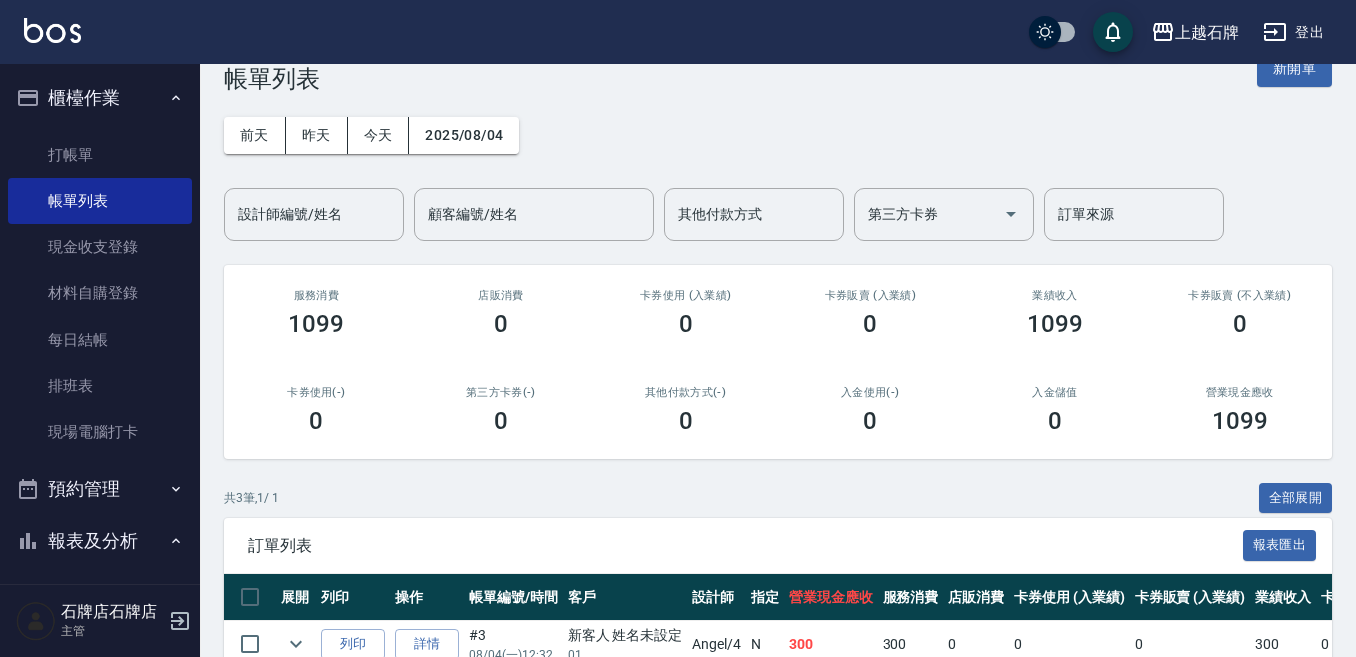 scroll, scrollTop: 0, scrollLeft: 0, axis: both 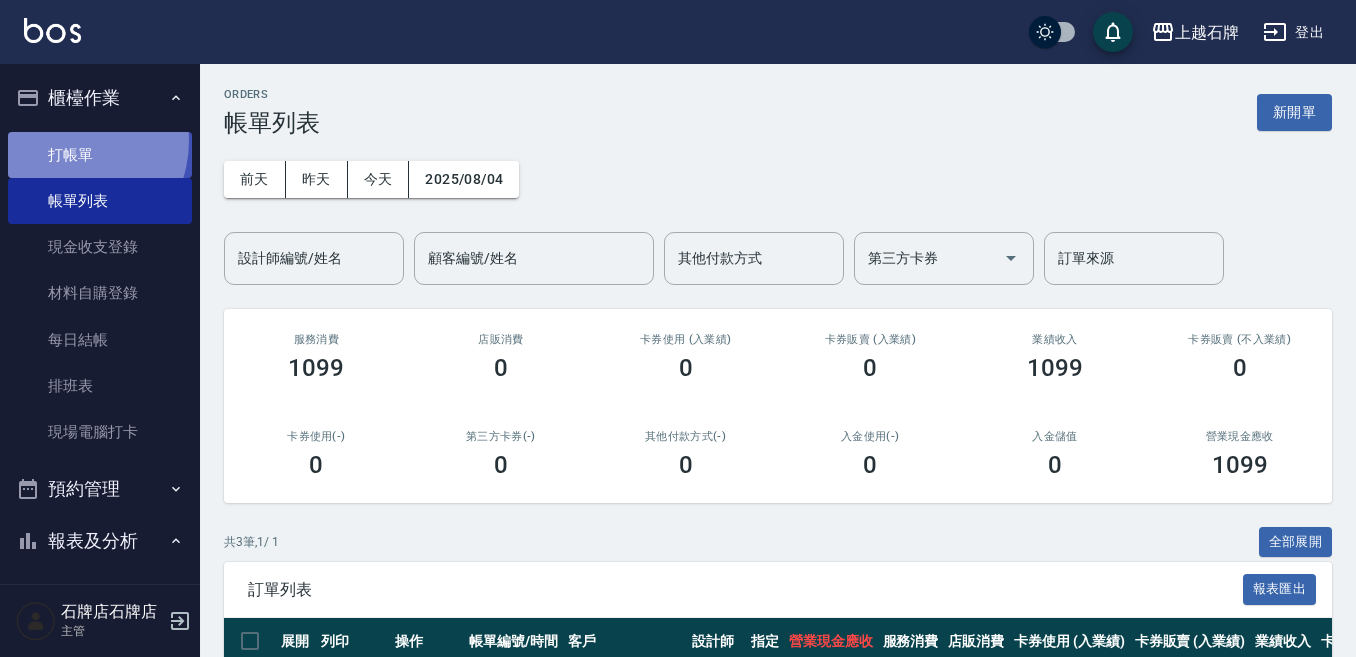 click on "打帳單" at bounding box center [100, 155] 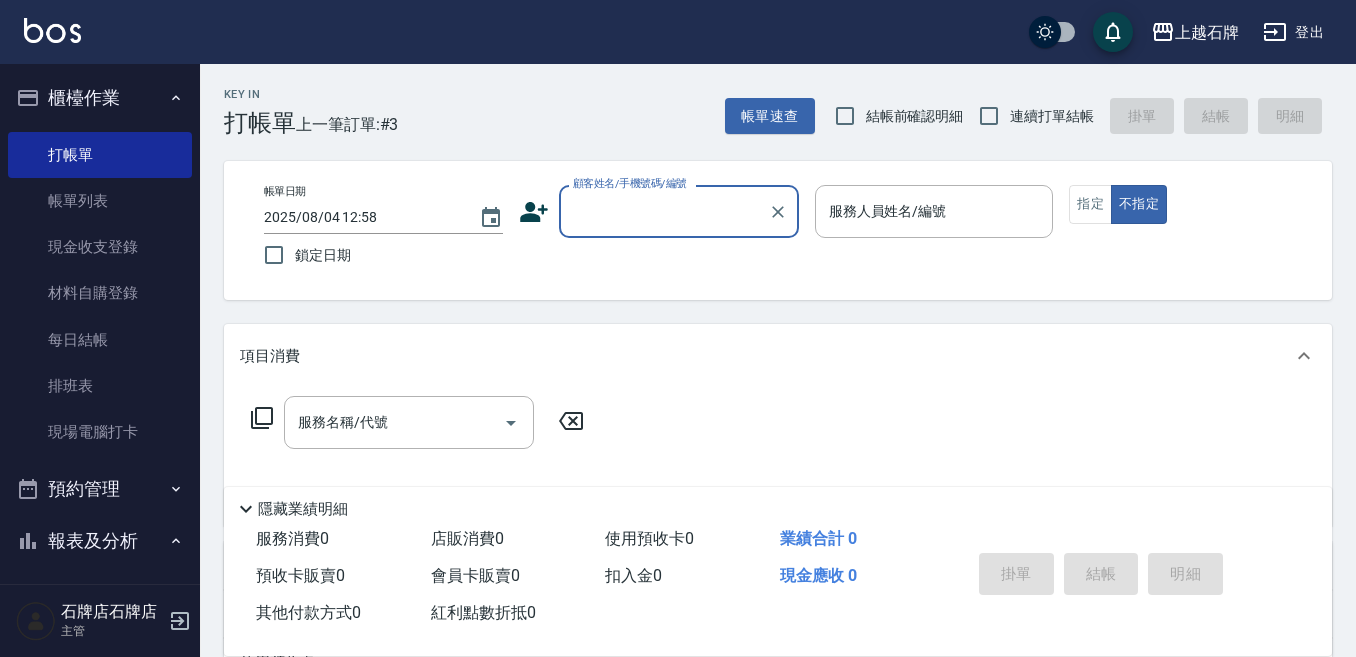 click on "顧客姓名/手機號碼/編號" at bounding box center (630, 183) 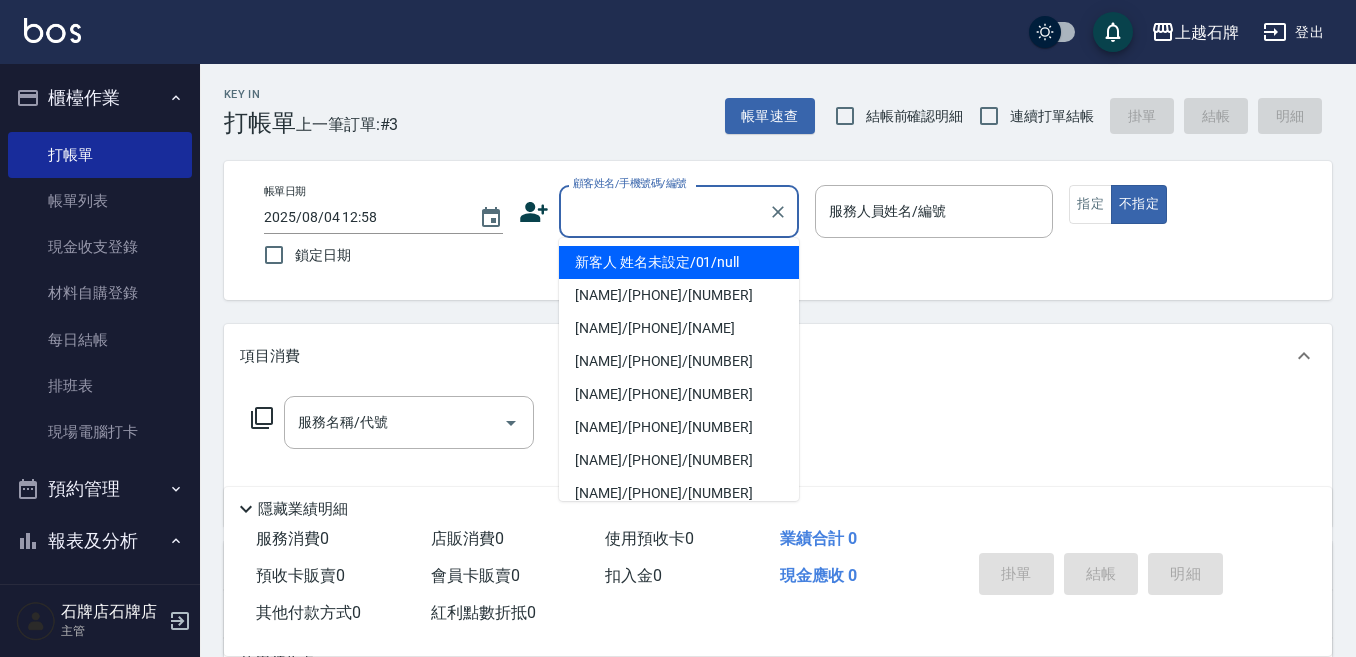 drag, startPoint x: 707, startPoint y: 247, endPoint x: 968, endPoint y: 260, distance: 261.32355 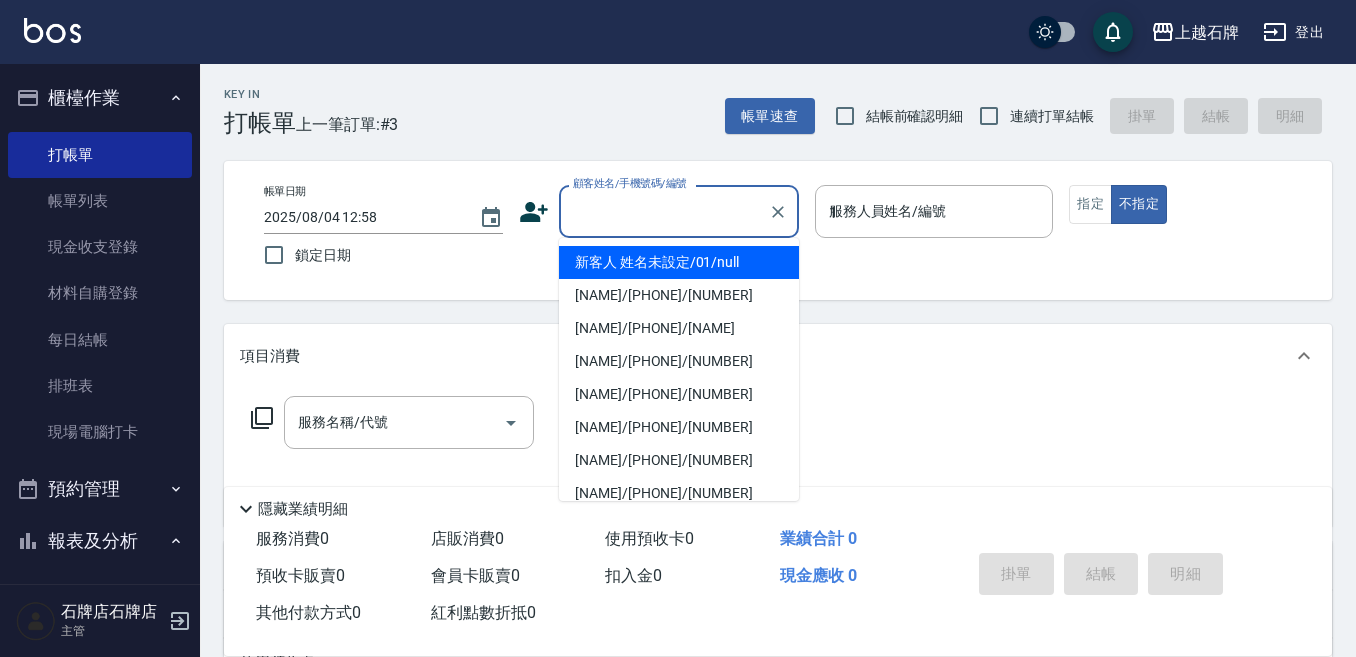 type on "新客人 姓名未設定/01/null" 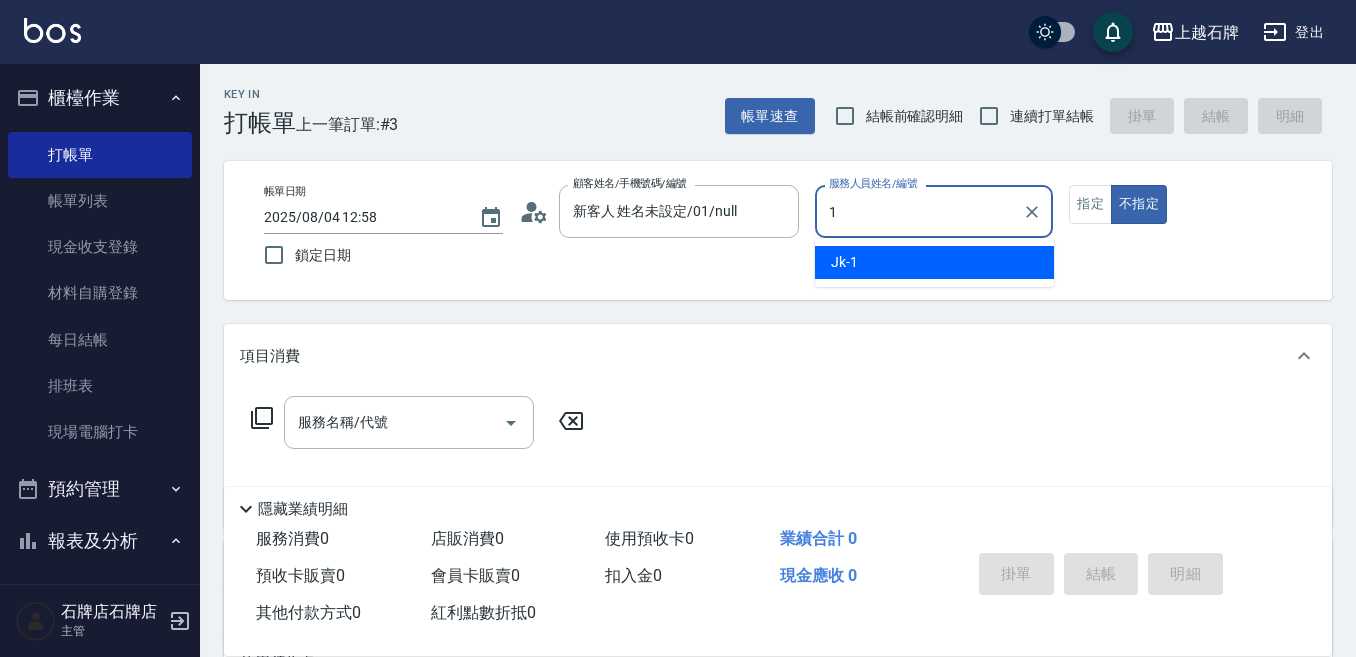 click on "Jk -1" at bounding box center [934, 262] 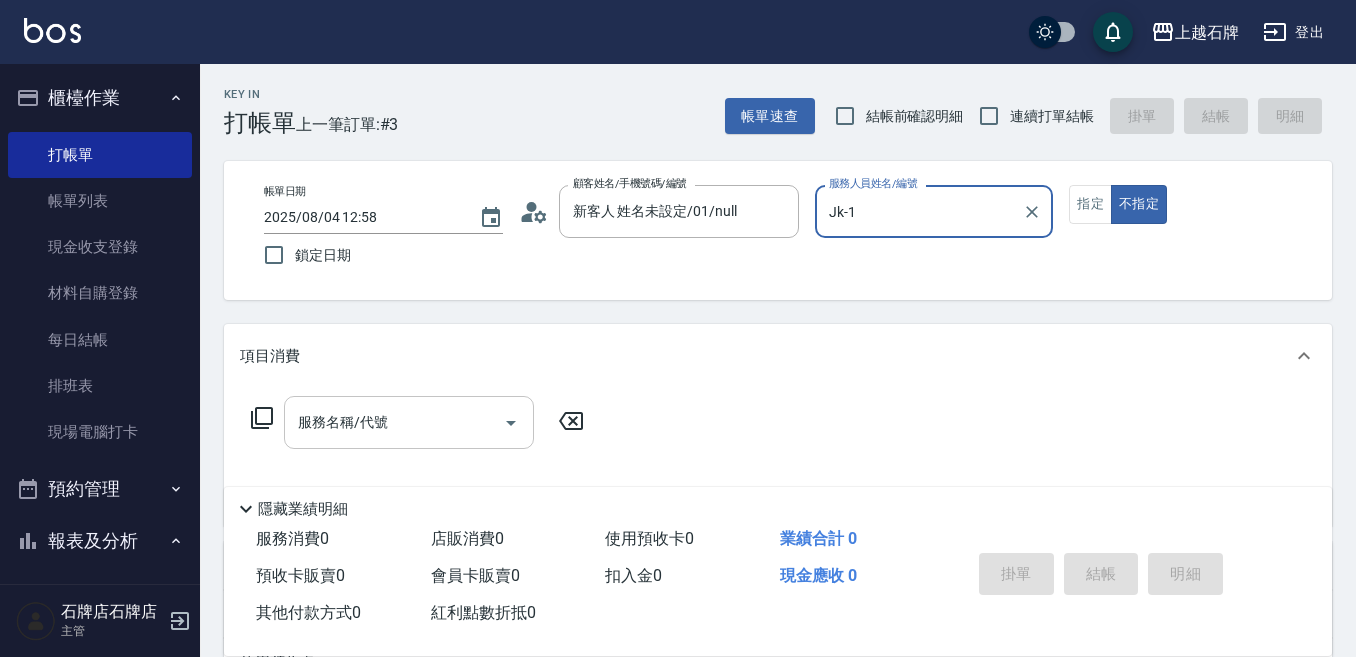 type on "Jk-1" 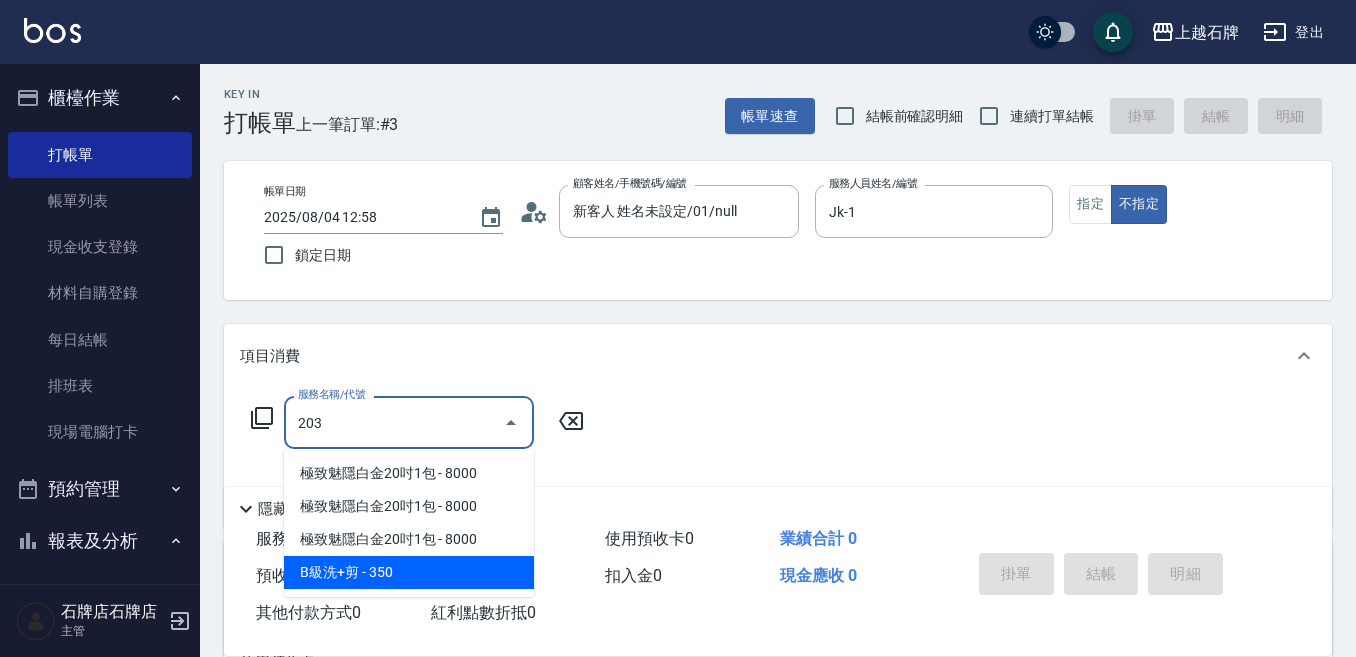 drag, startPoint x: 421, startPoint y: 584, endPoint x: 428, endPoint y: 569, distance: 16.552946 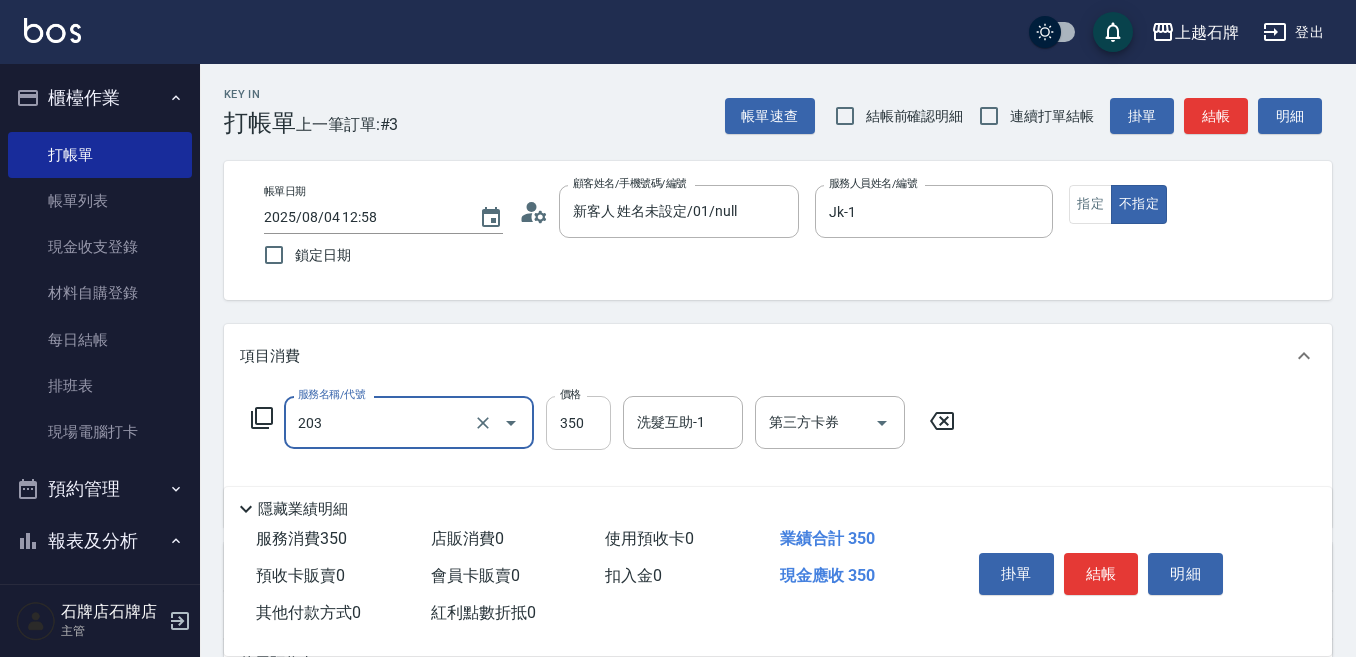 type on "B級洗+剪(203)" 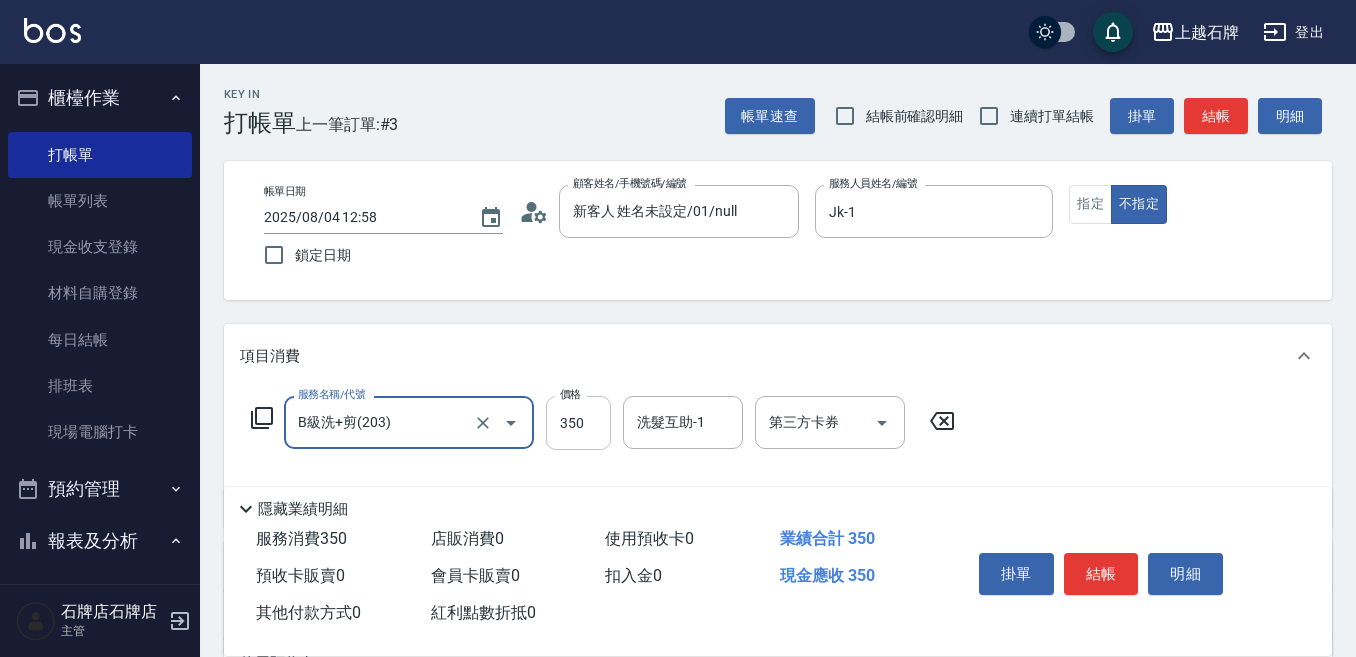click on "350" at bounding box center [578, 423] 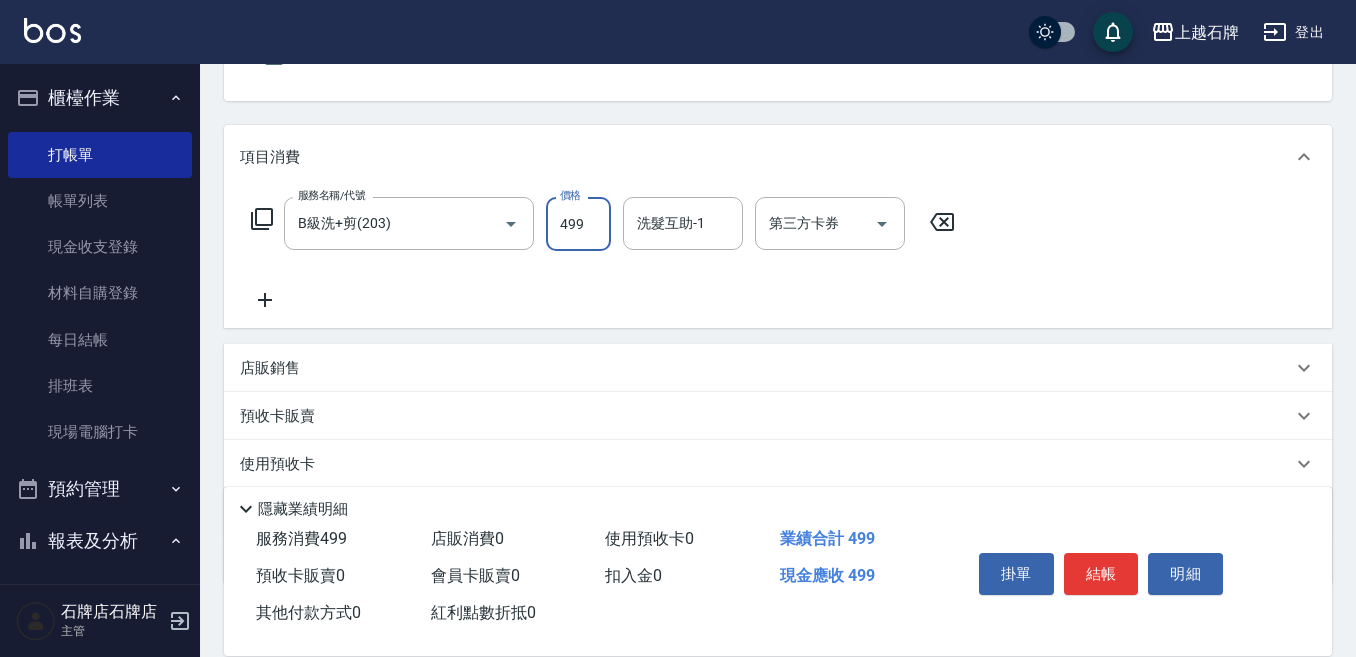 scroll, scrollTop: 200, scrollLeft: 0, axis: vertical 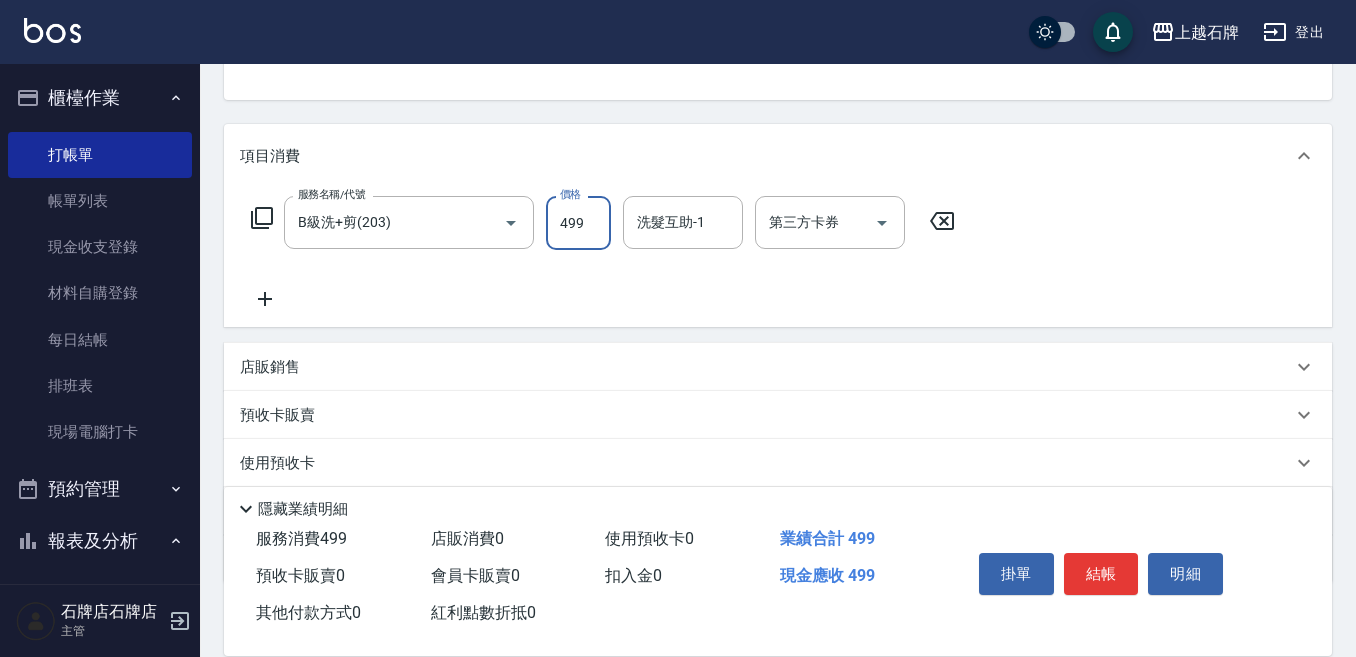 type on "499" 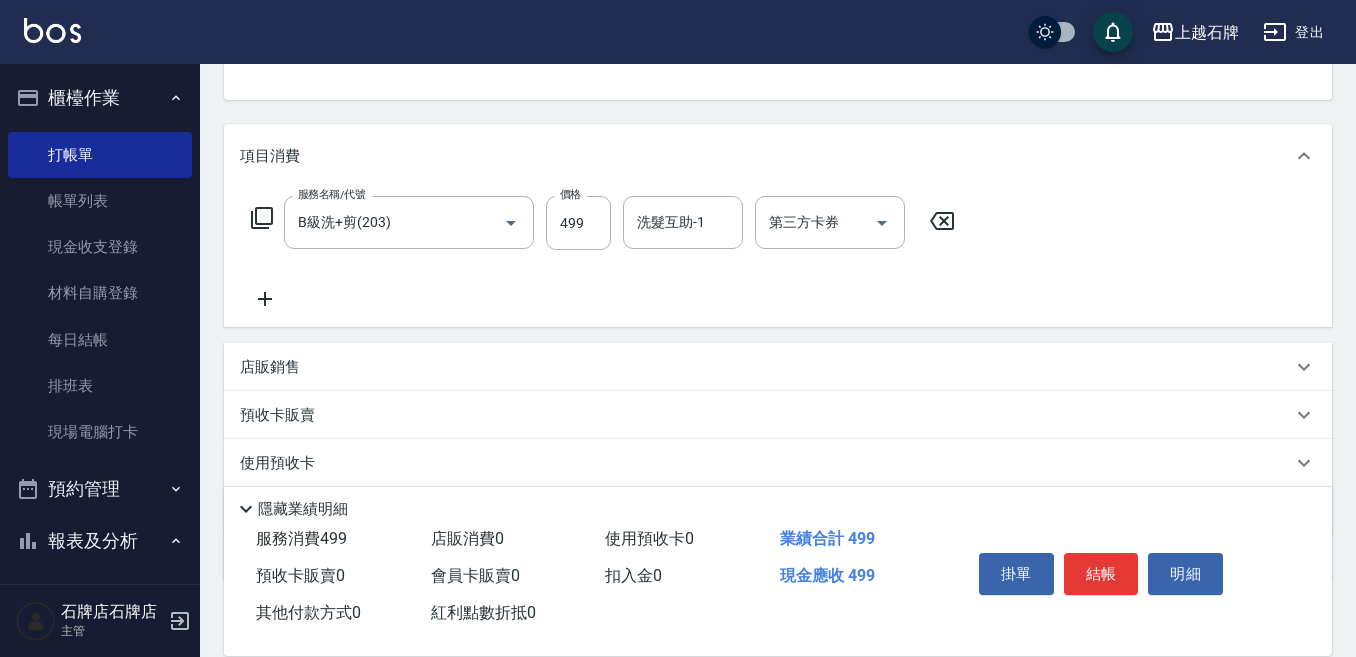 click 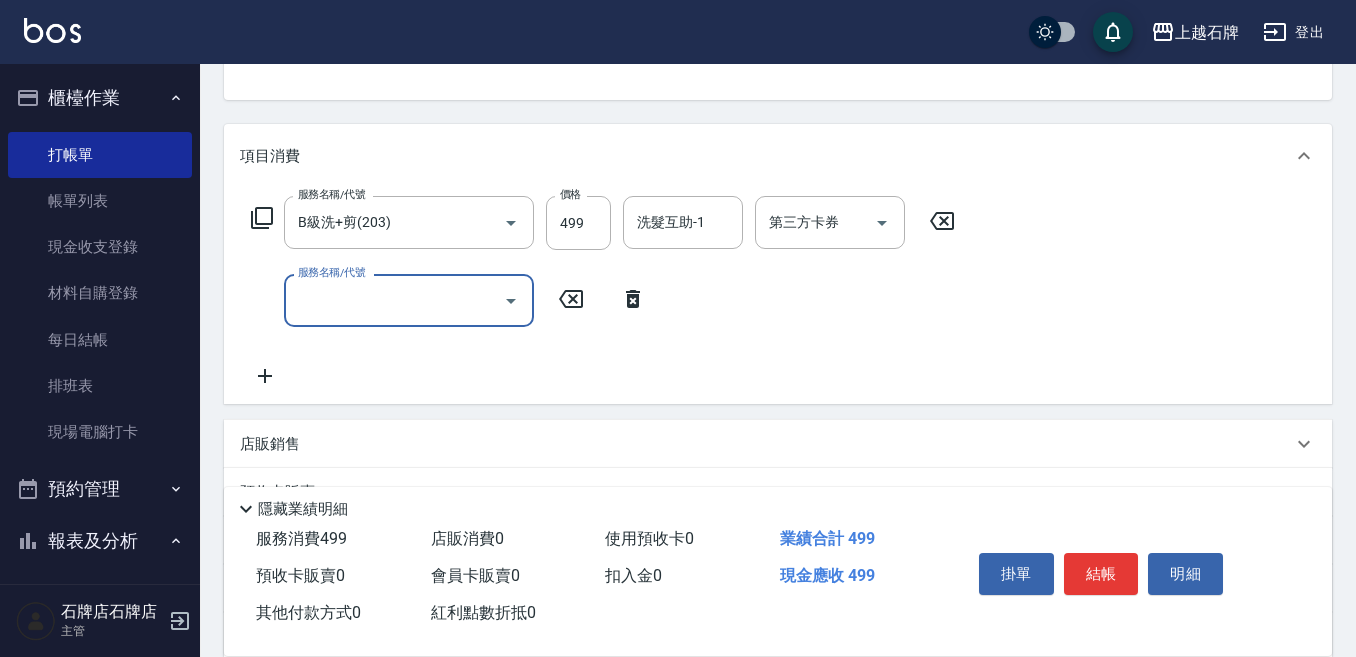 drag, startPoint x: 264, startPoint y: 303, endPoint x: 351, endPoint y: 301, distance: 87.02299 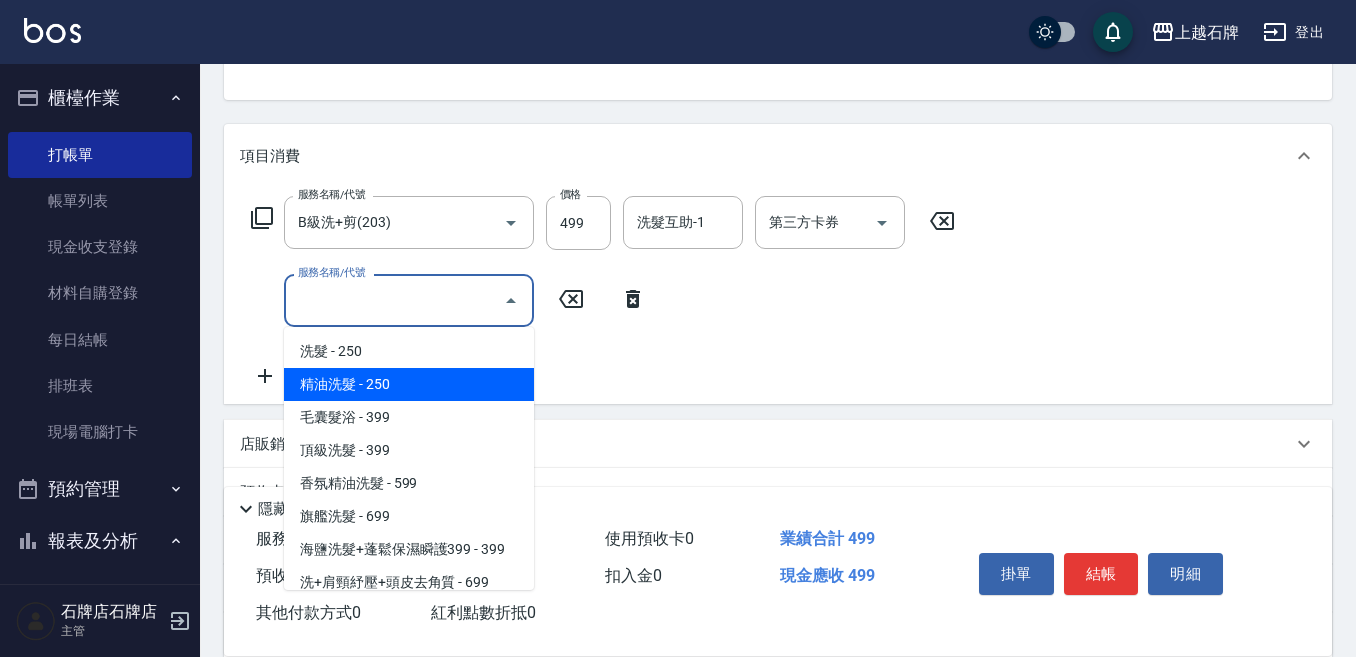 drag, startPoint x: 429, startPoint y: 369, endPoint x: 511, endPoint y: 345, distance: 85.44004 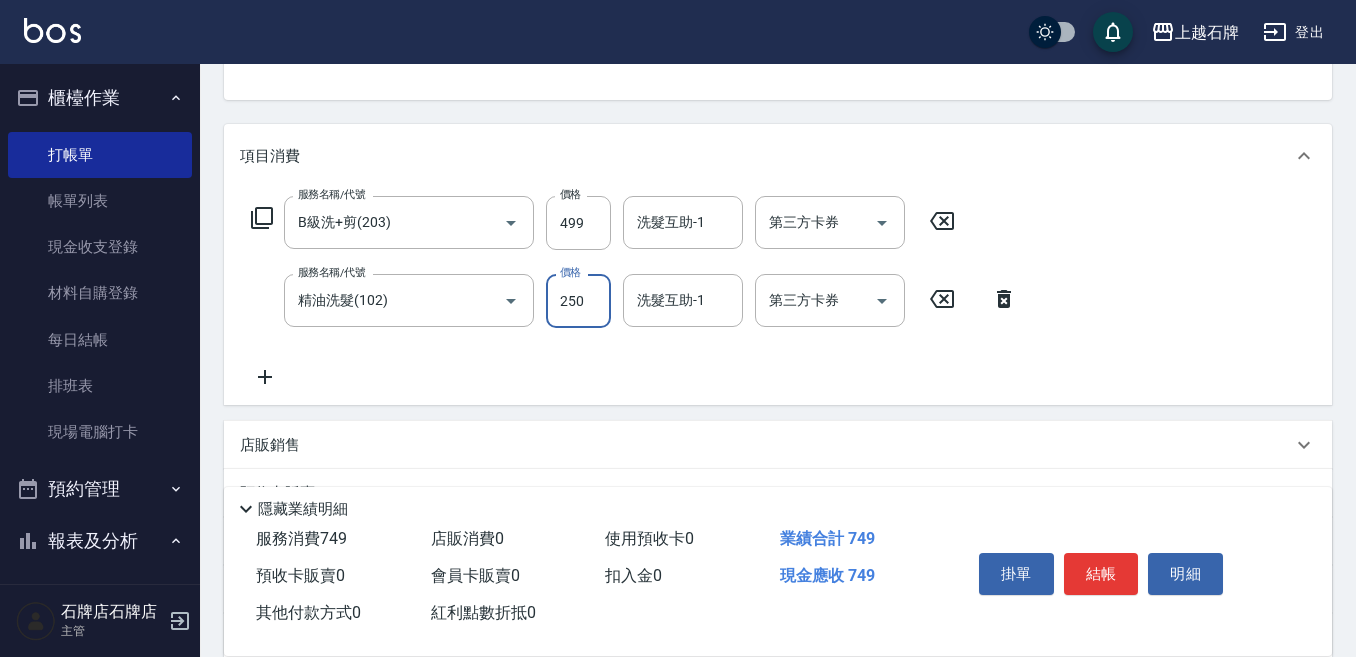 click on "250" at bounding box center [578, 301] 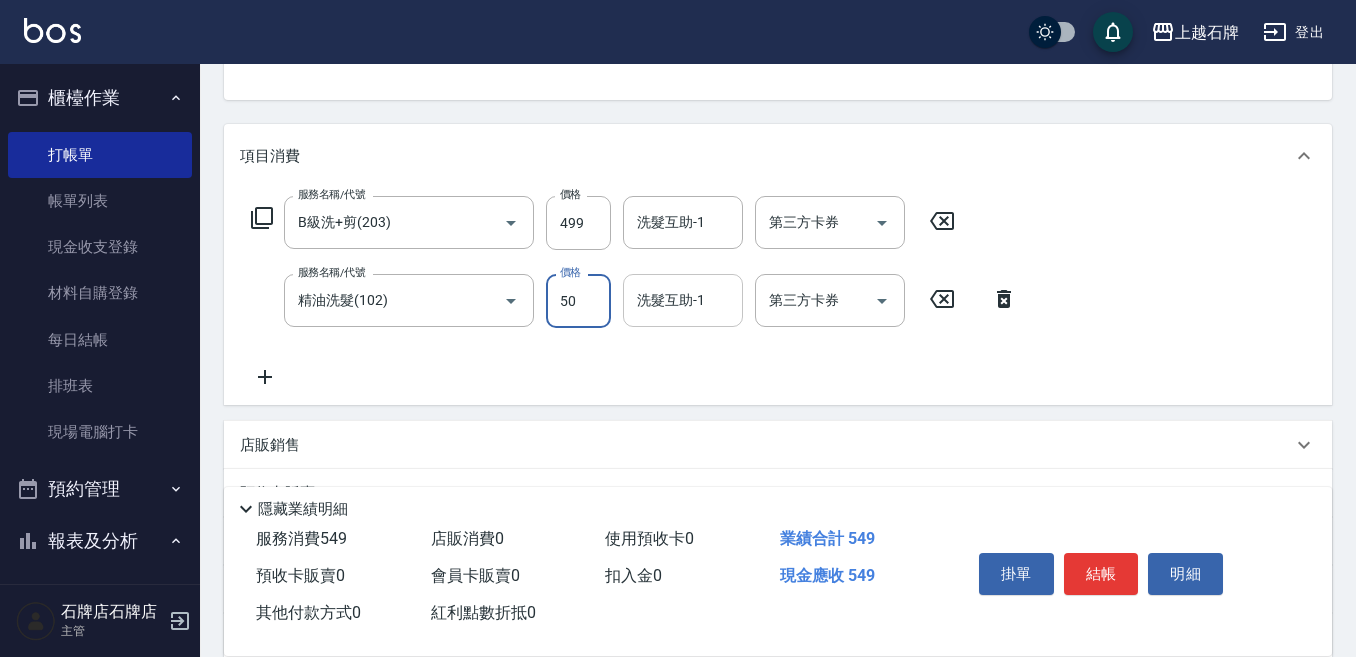 type on "50" 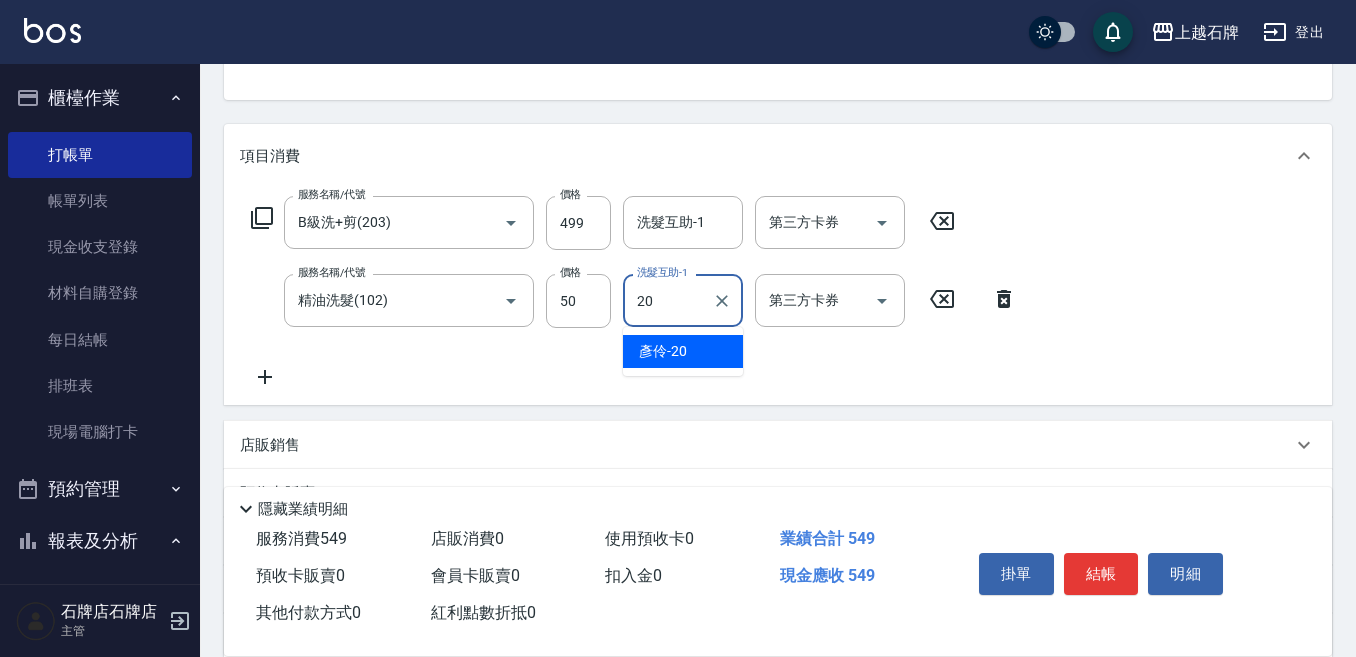 click on "[NAME] -[NUMBER]" at bounding box center [683, 351] 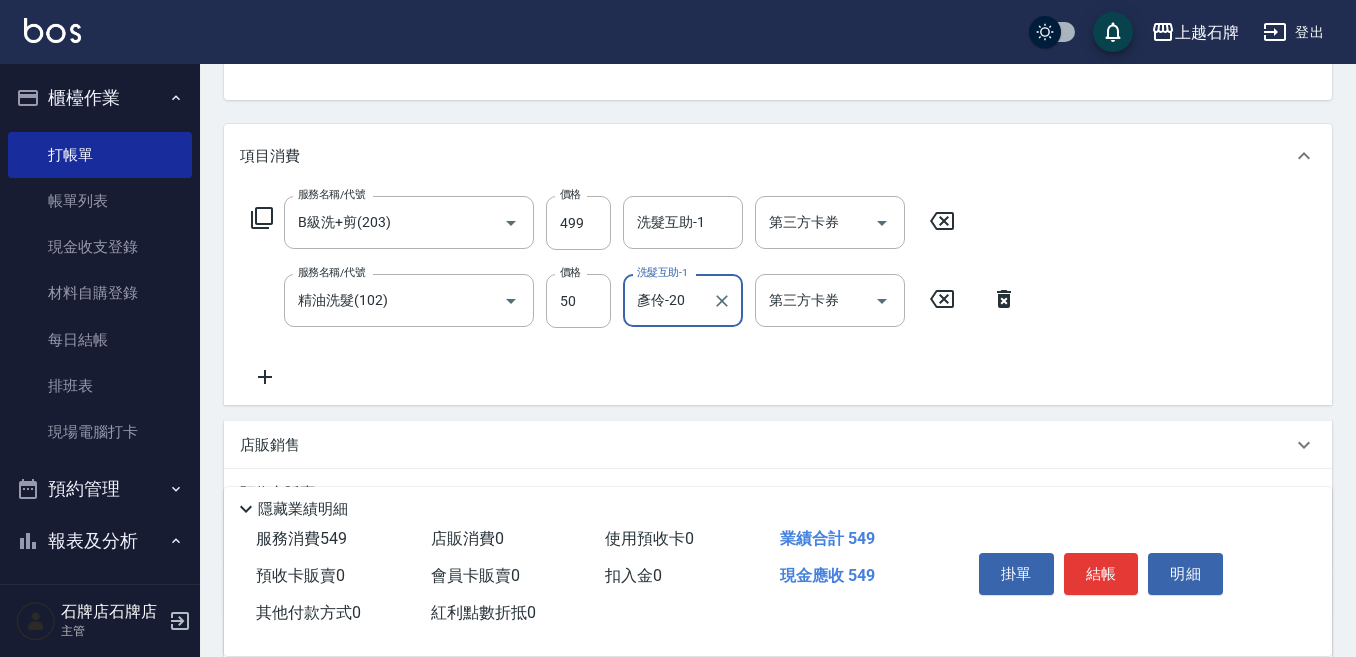 scroll, scrollTop: 0, scrollLeft: 0, axis: both 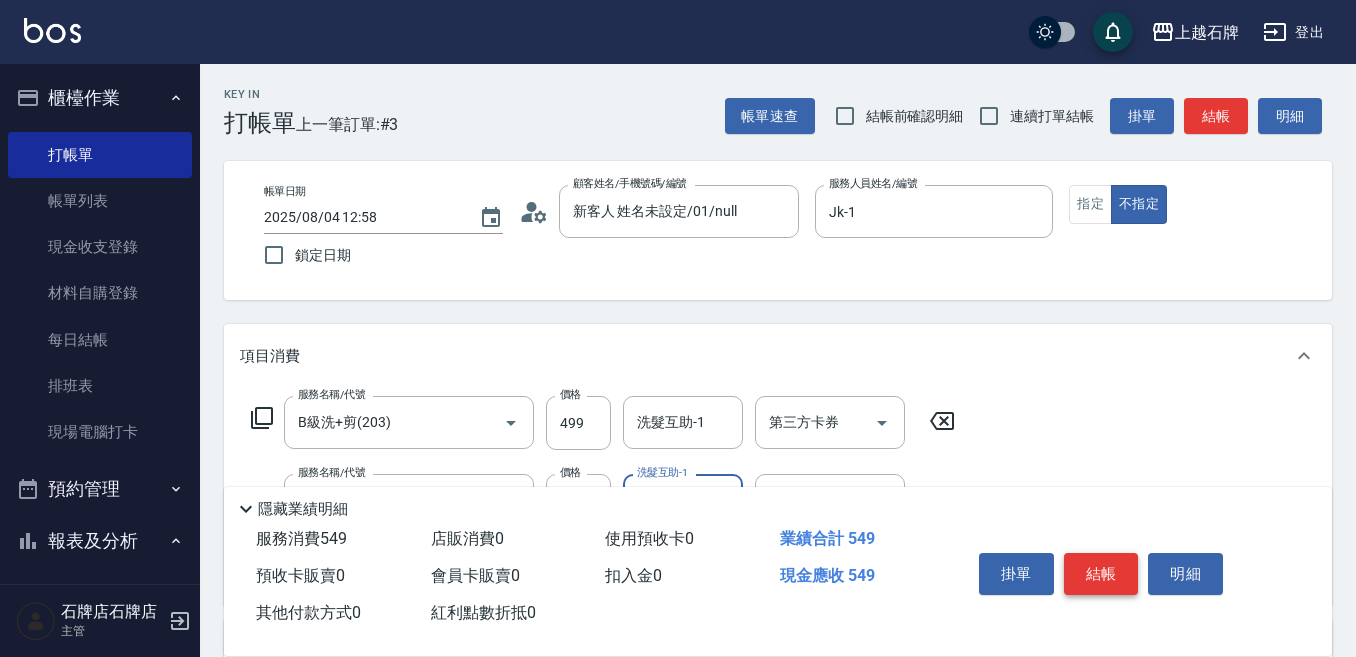 type on "彥伶-20" 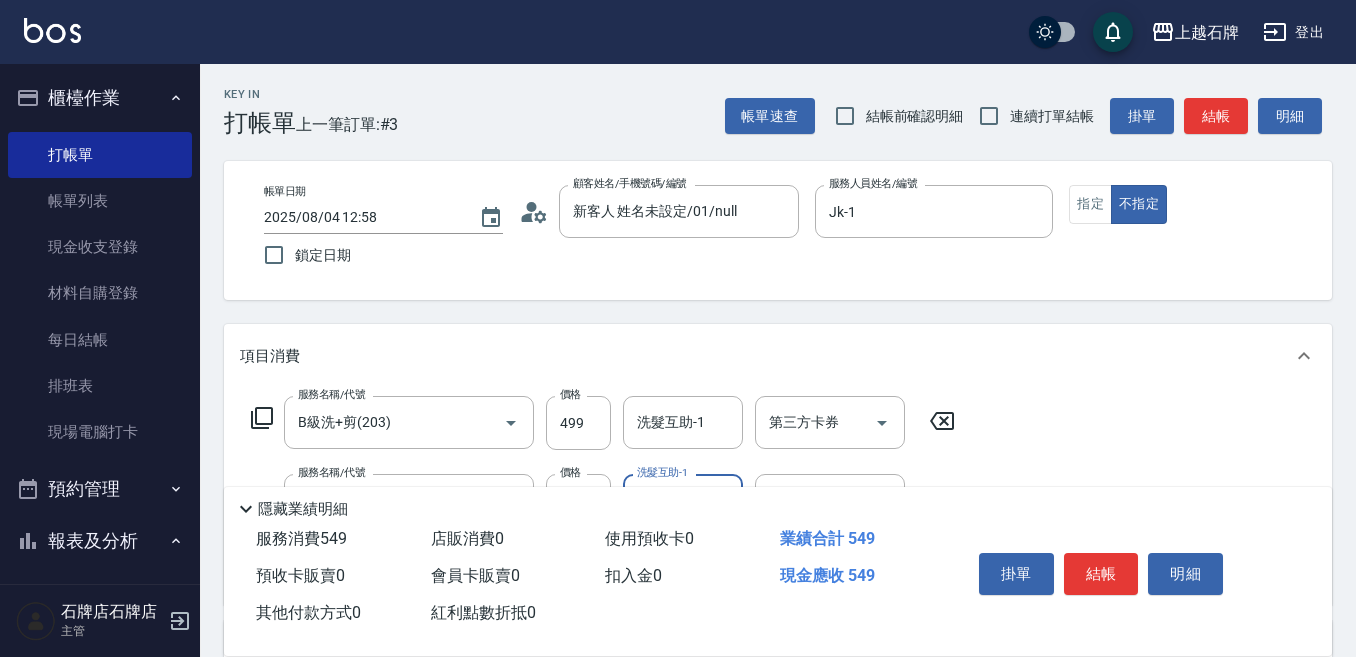 click on "結帳" at bounding box center [1101, 574] 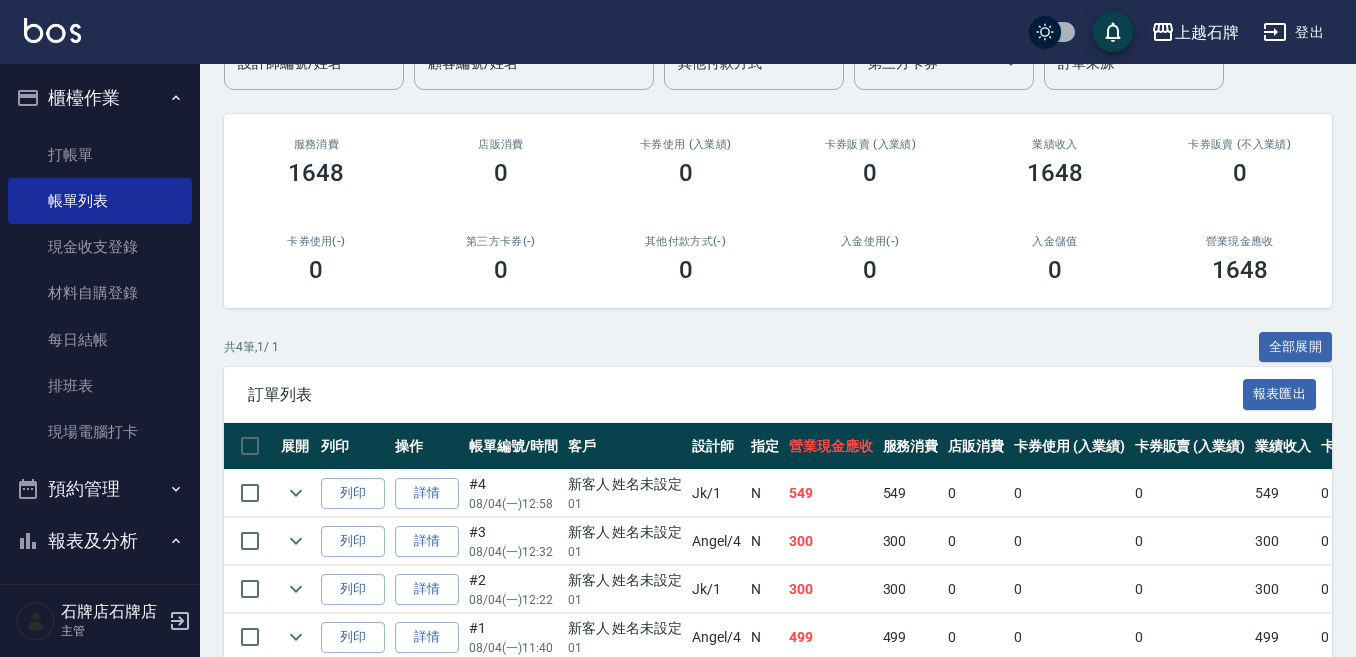 scroll, scrollTop: 295, scrollLeft: 0, axis: vertical 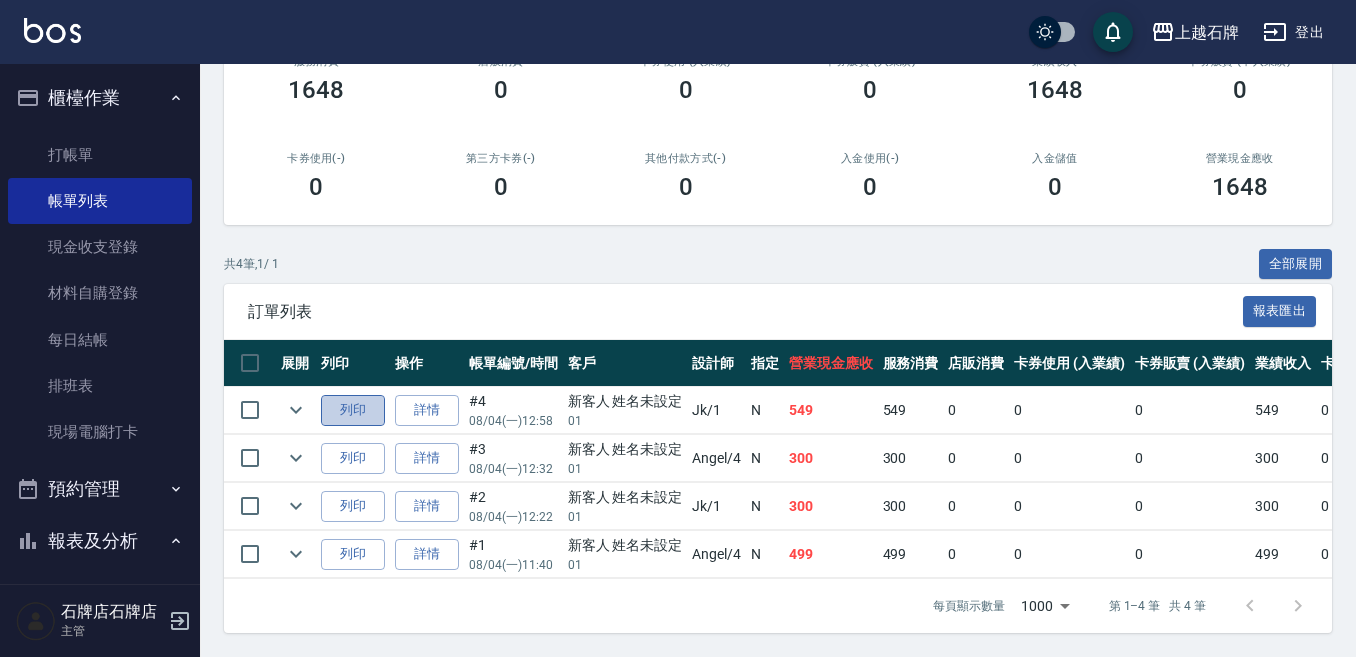 click on "列印" at bounding box center (353, 410) 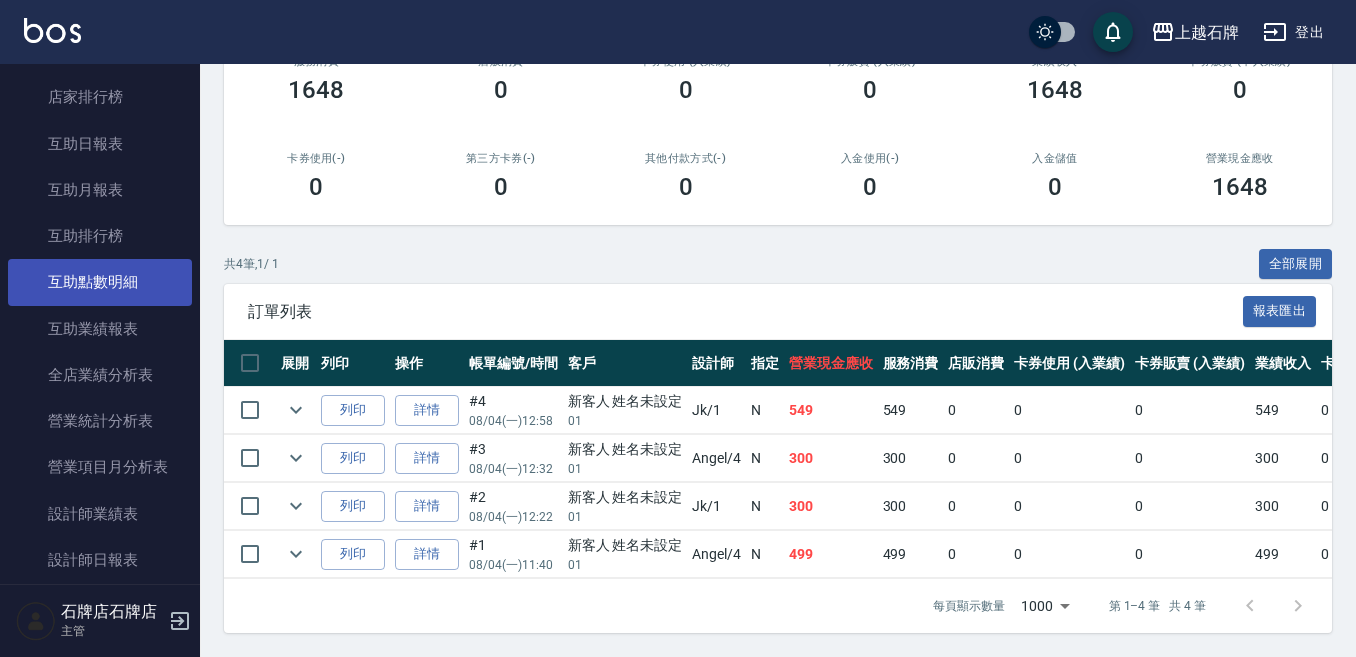 scroll, scrollTop: 800, scrollLeft: 0, axis: vertical 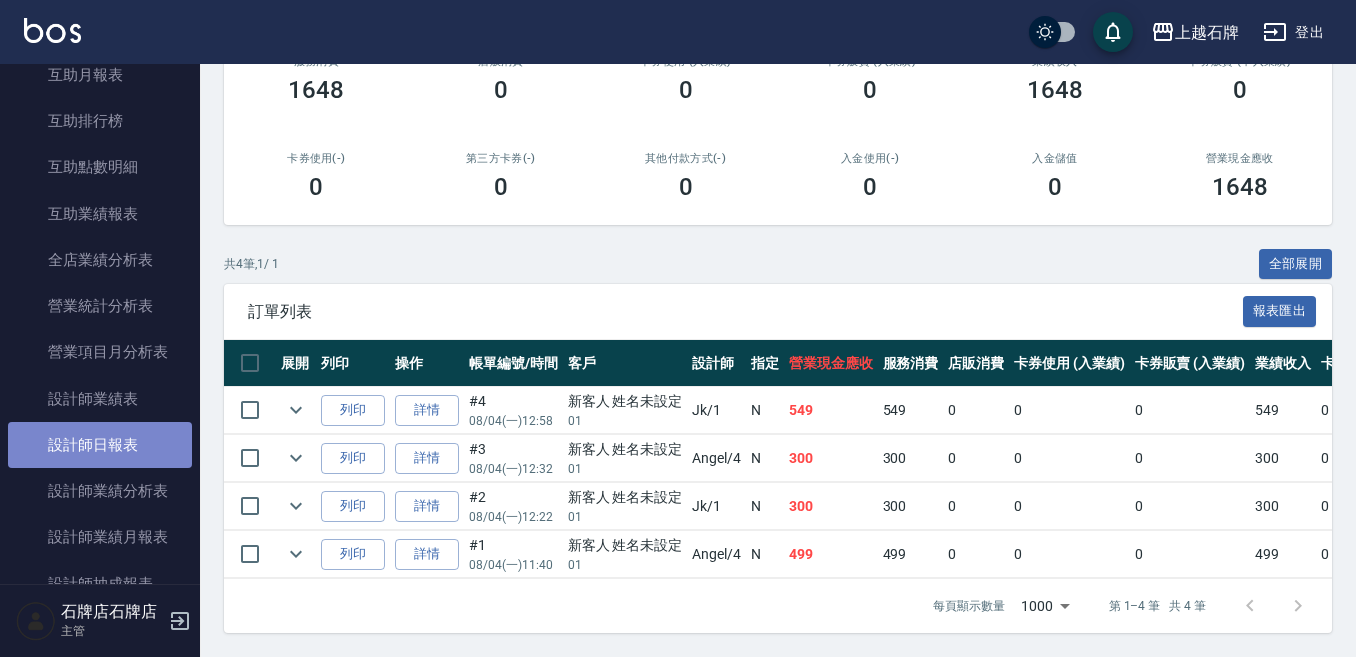click on "設計師日報表" at bounding box center (100, 445) 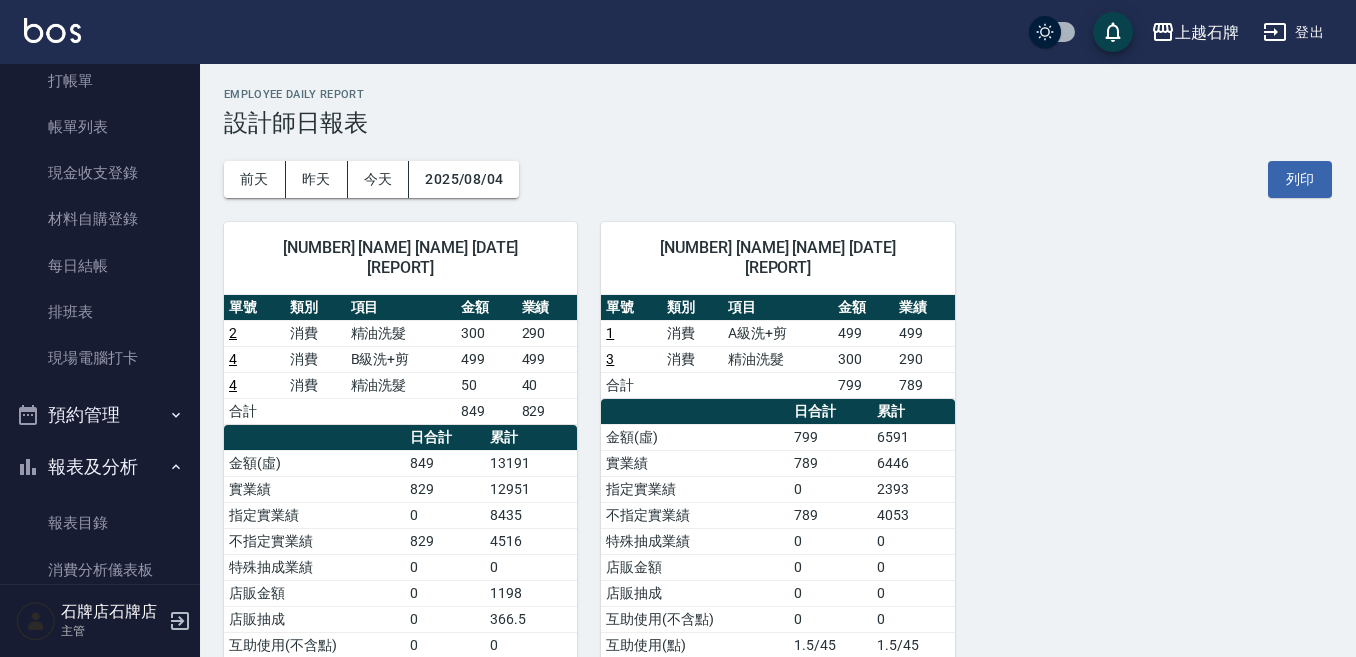 scroll, scrollTop: 0, scrollLeft: 0, axis: both 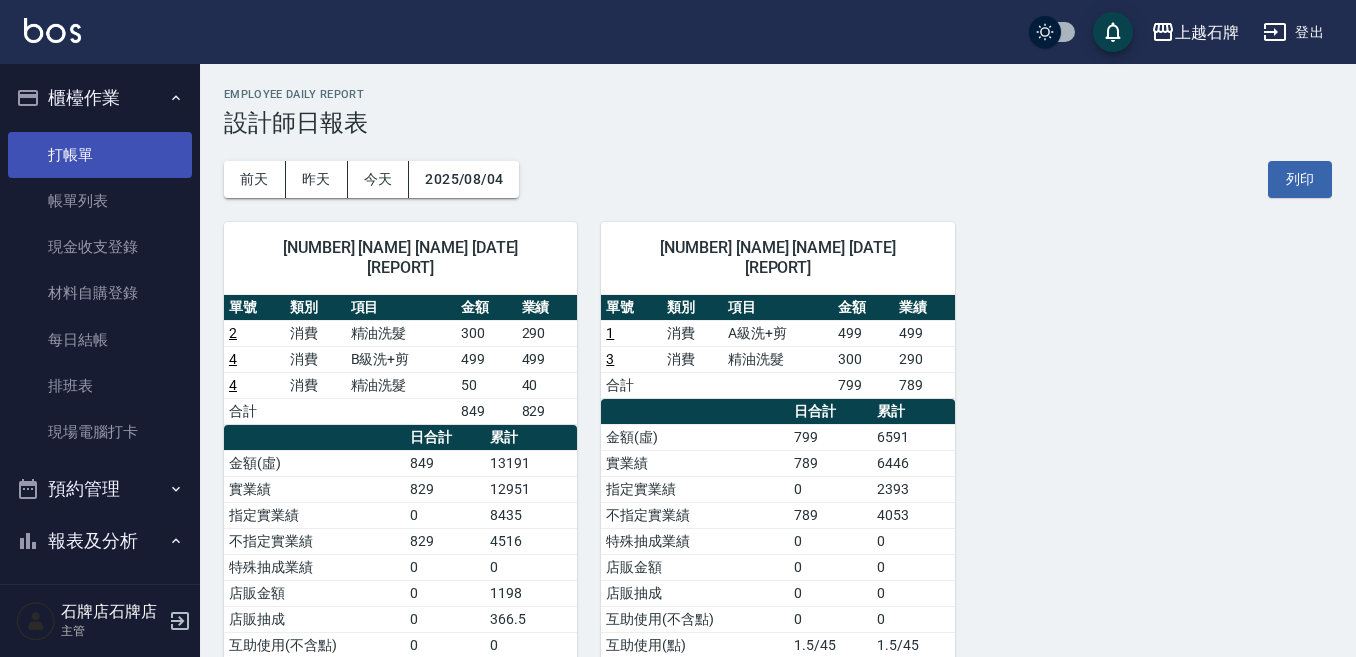 click on "打帳單" at bounding box center [100, 155] 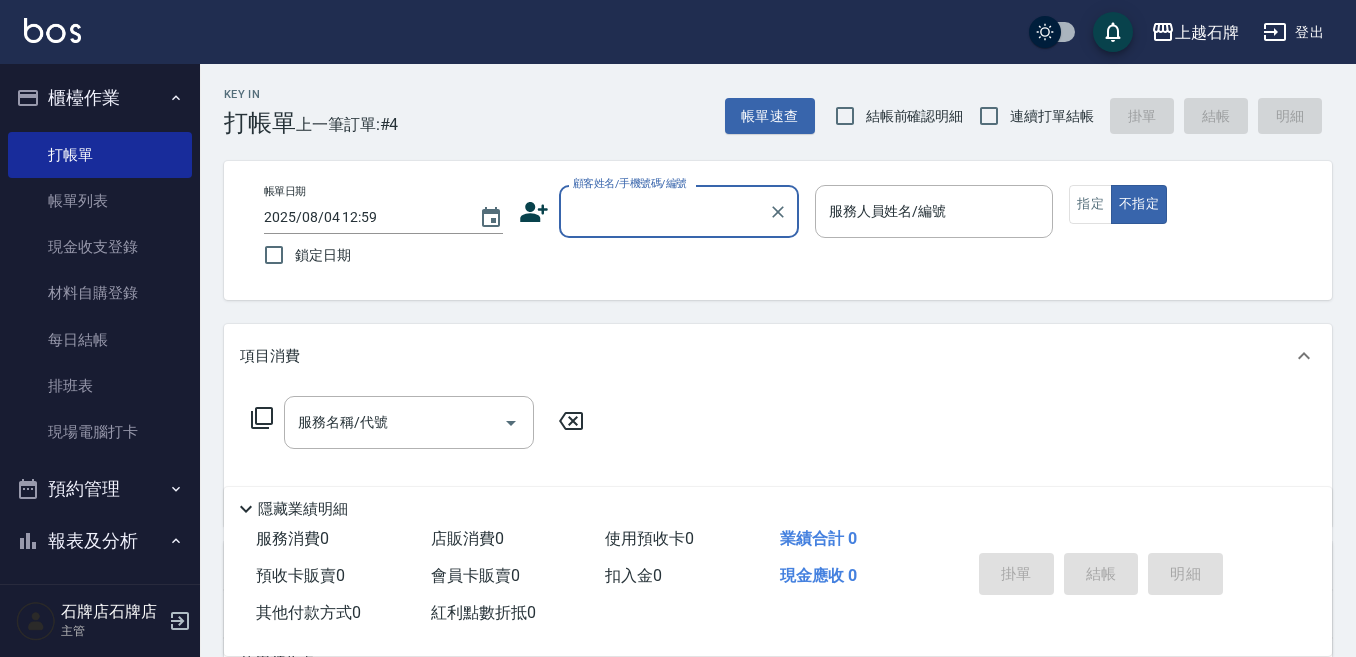 click on "Key In 打帳單 上一筆訂單:#4 帳單速查 結帳前確認明細 連續打單結帳 掛單 結帳 明細" at bounding box center [766, 100] 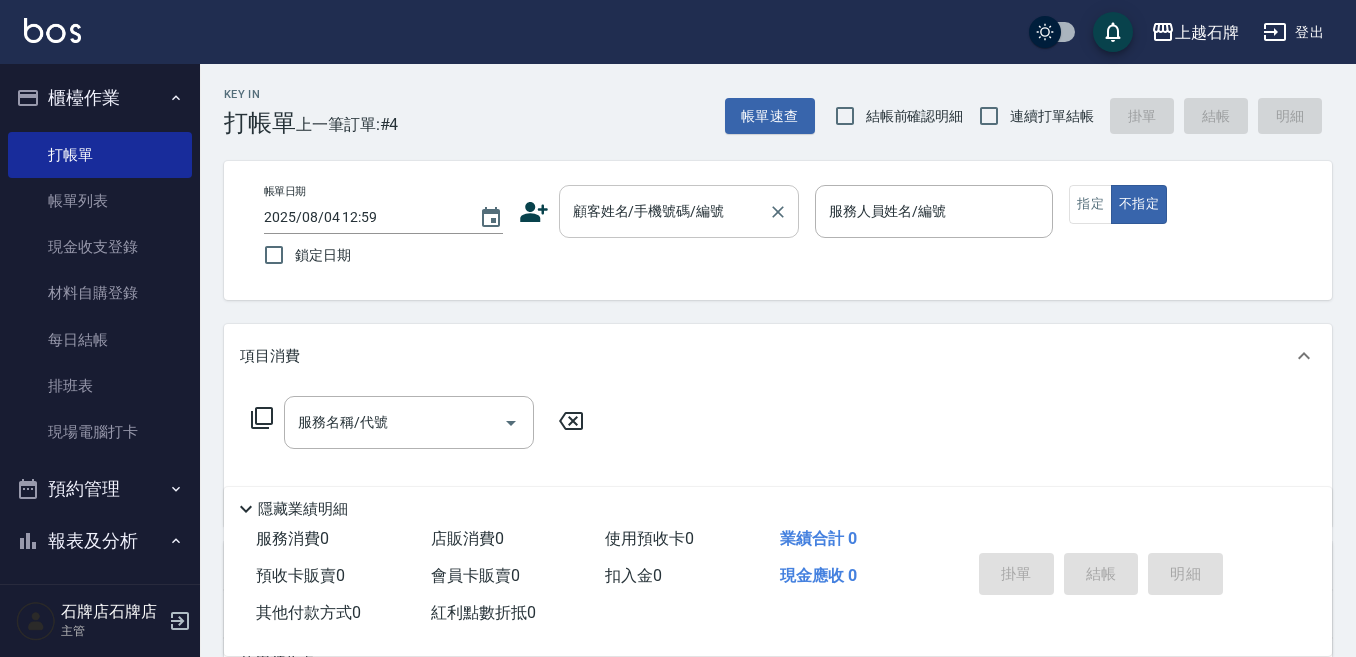 click on "顧客姓名/手機號碼/編號" at bounding box center (664, 211) 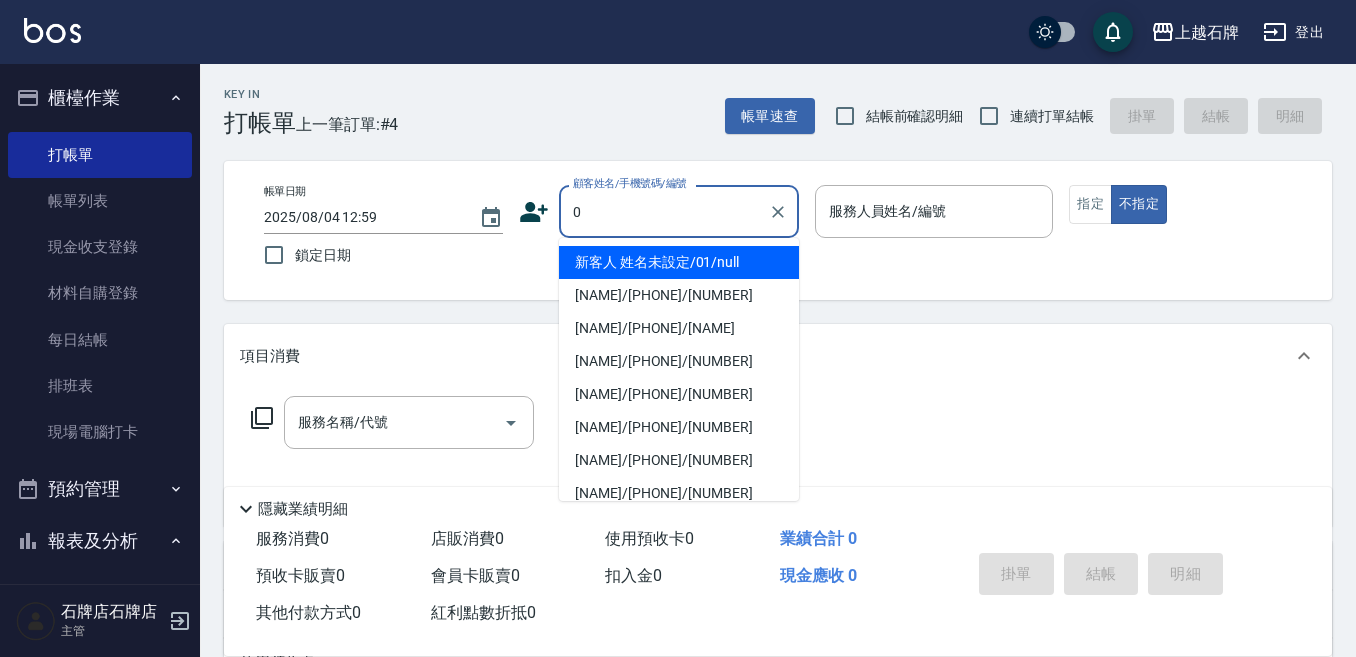 type on "01" 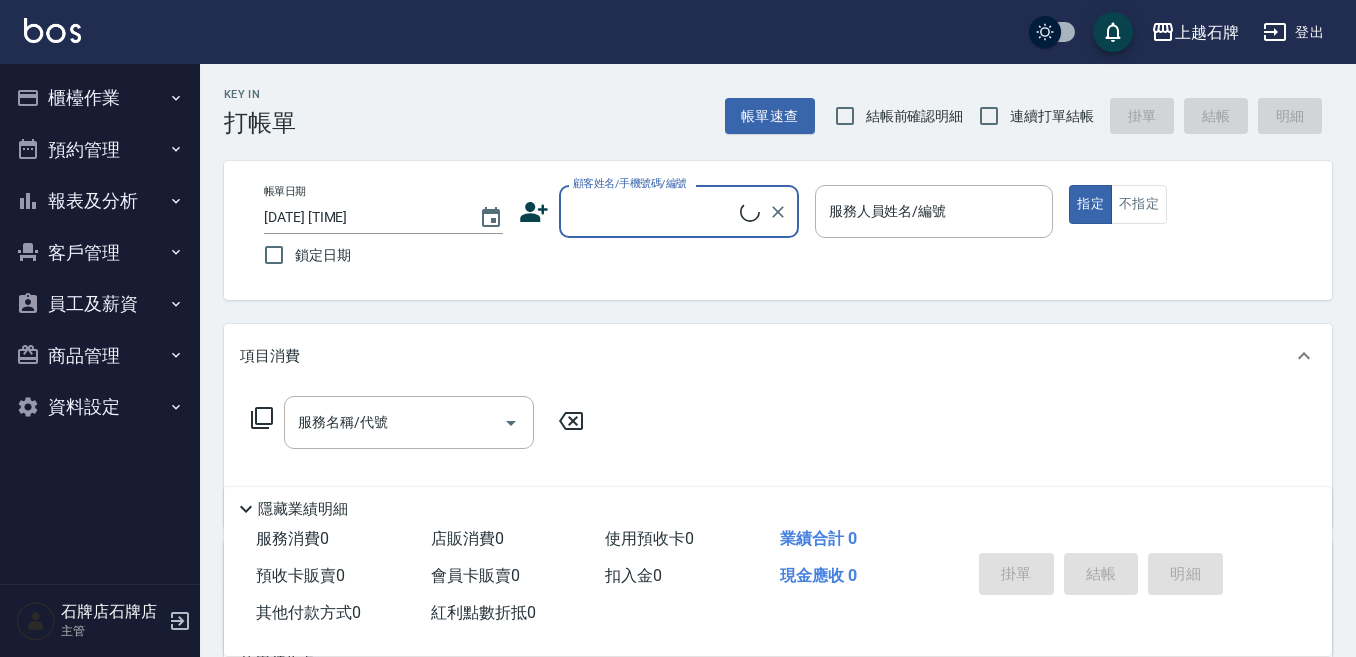 scroll, scrollTop: 0, scrollLeft: 0, axis: both 